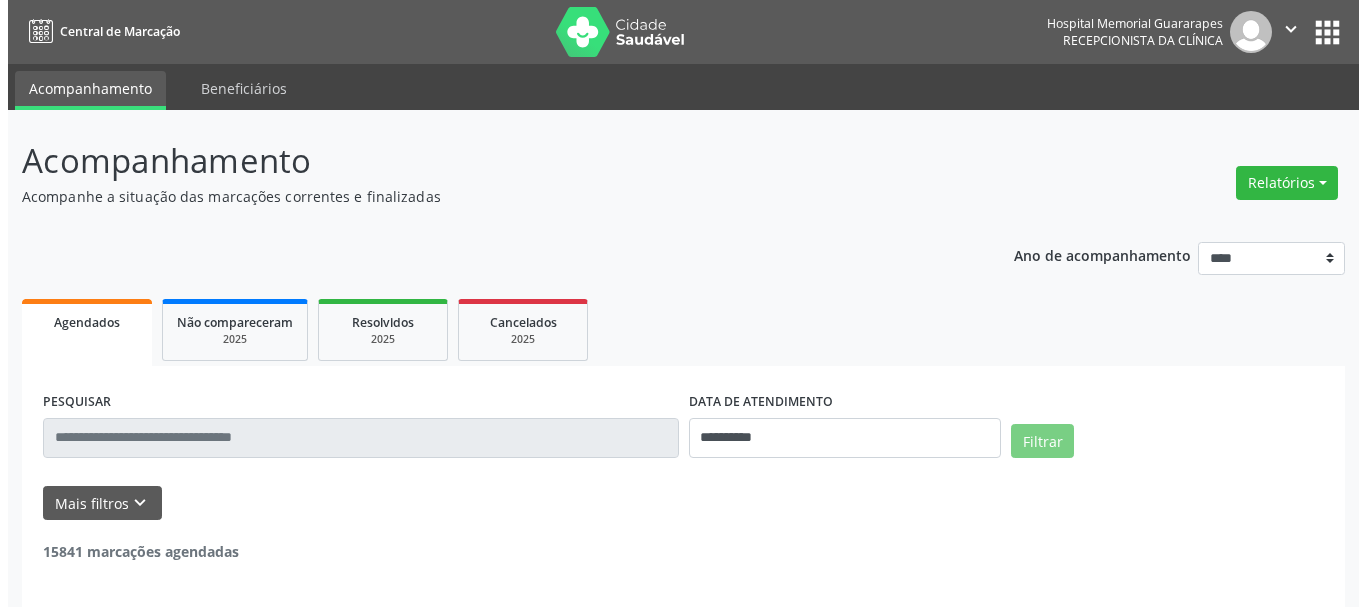 scroll, scrollTop: 0, scrollLeft: 0, axis: both 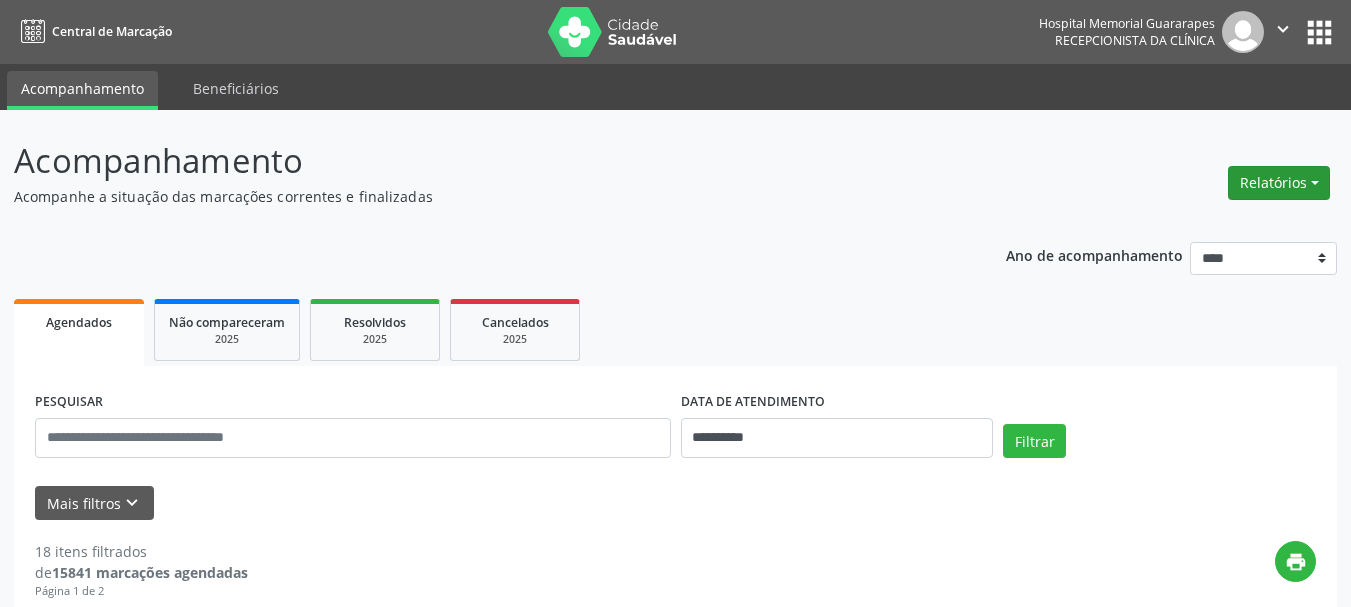 click on "Relatórios" at bounding box center (1279, 183) 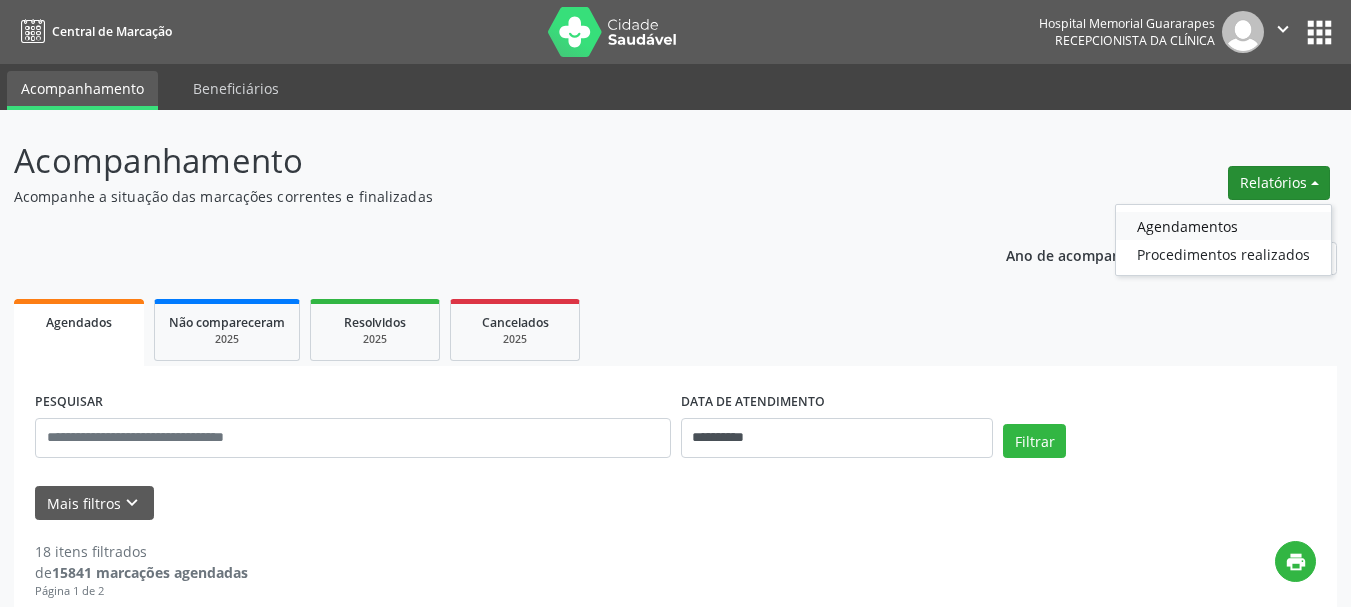 click on "Agendamentos" at bounding box center [1223, 226] 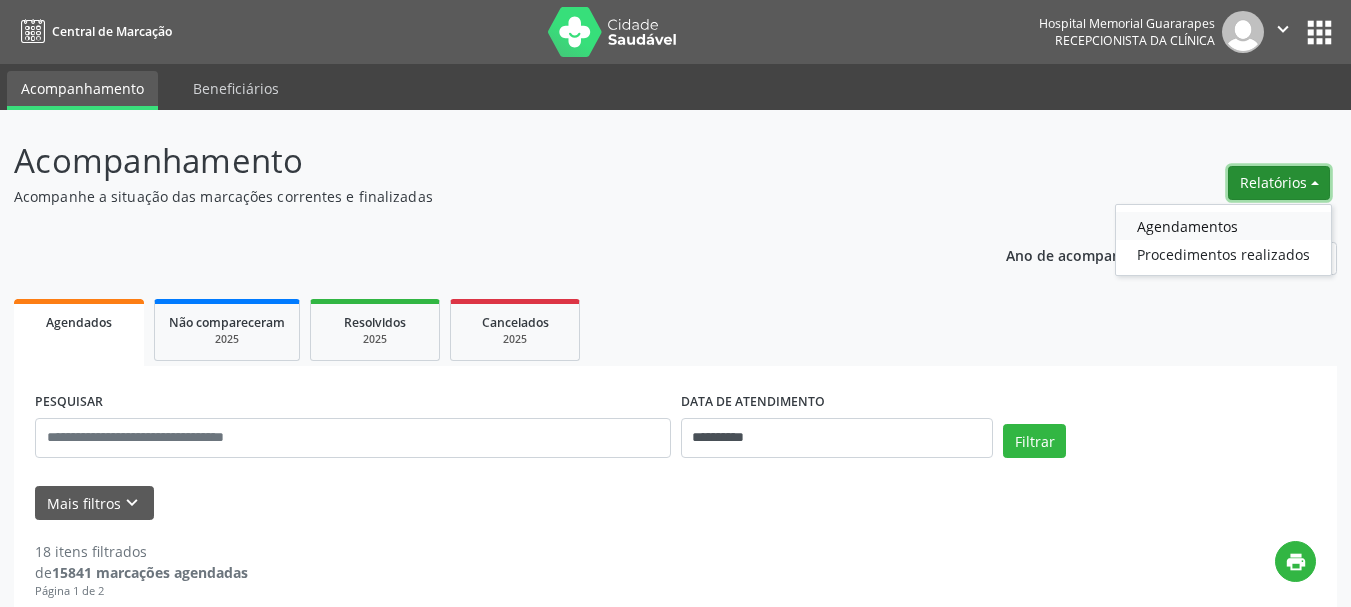 select on "*" 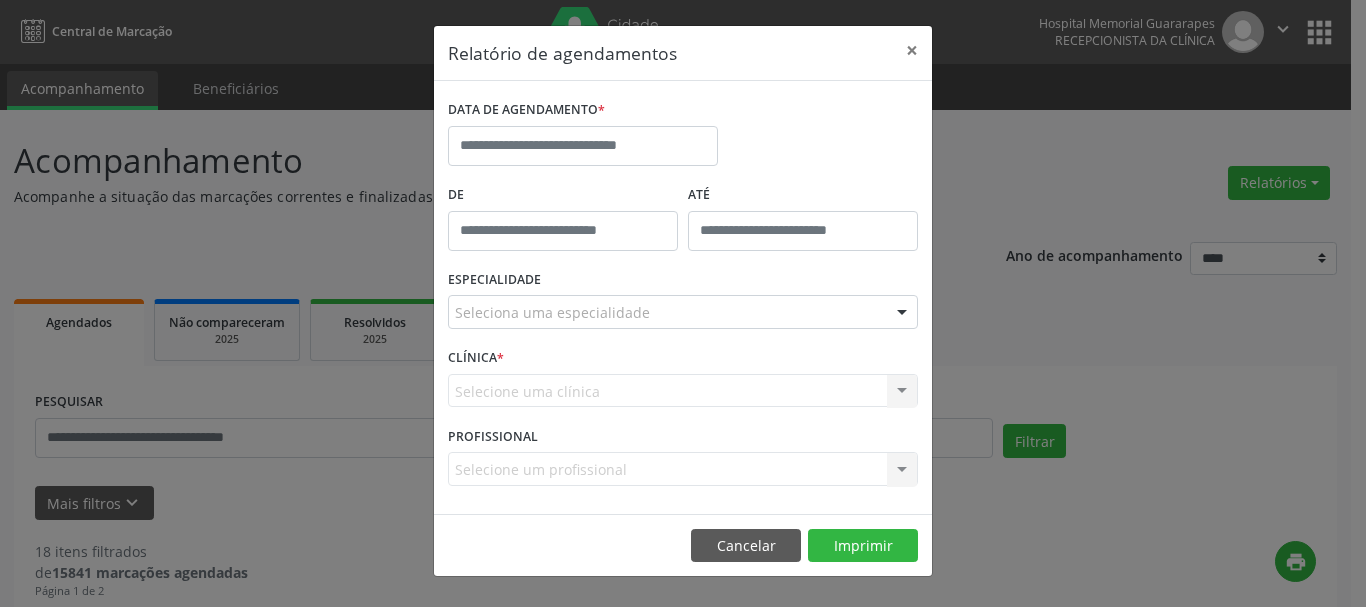 click on "DATA DE AGENDAMENTO
*" at bounding box center [526, 110] 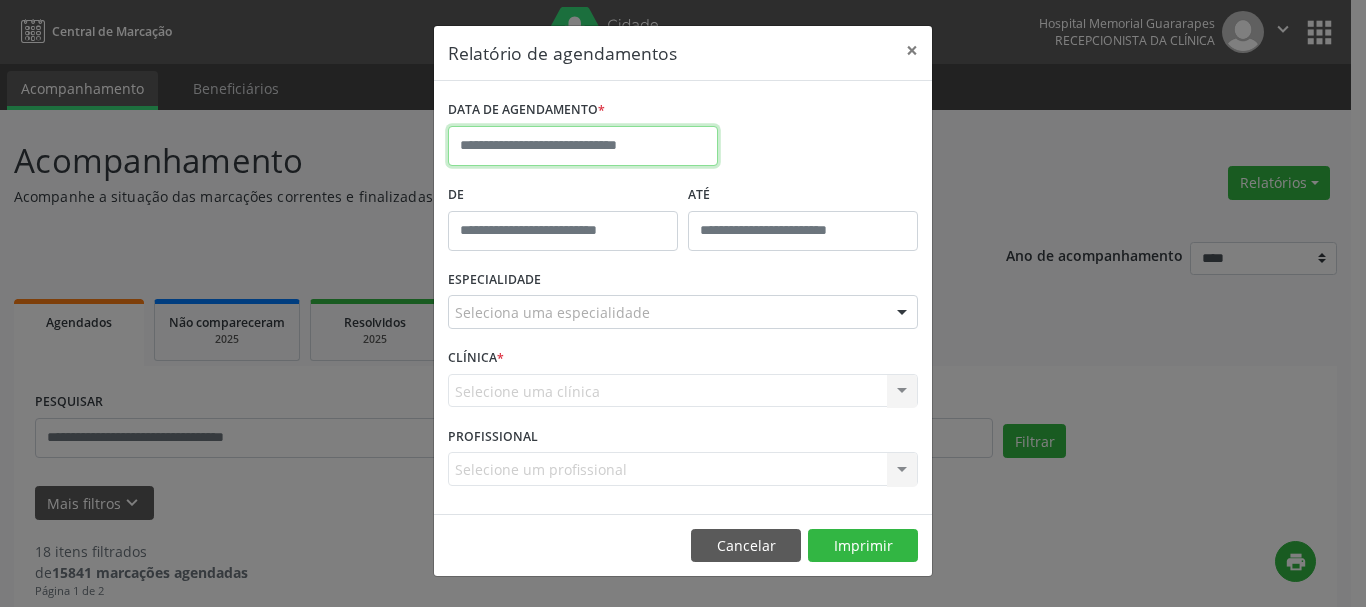 click at bounding box center (583, 146) 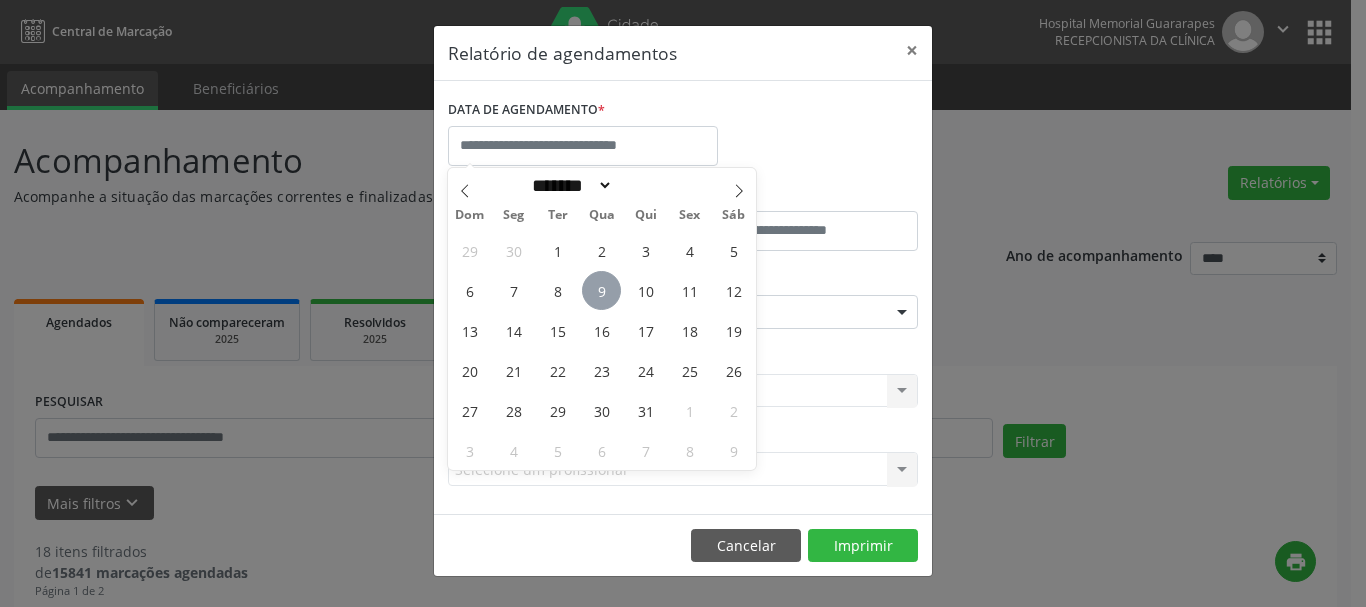 click on "9" at bounding box center [601, 290] 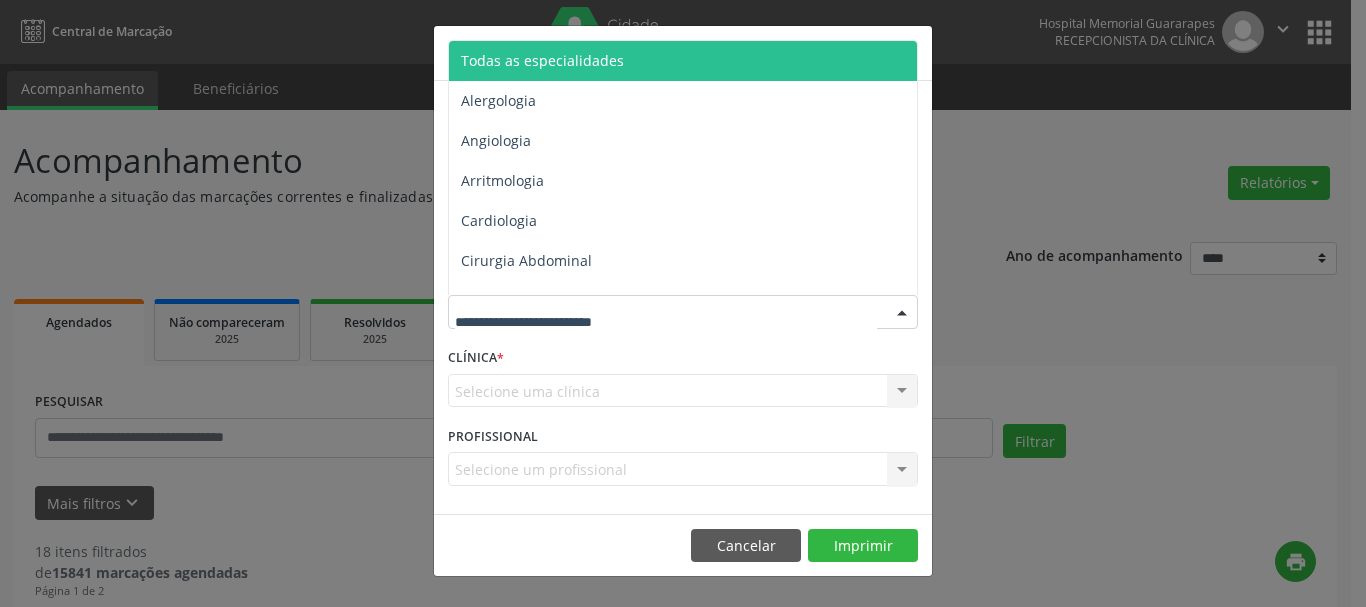 click on "Todas as especialidades" at bounding box center [542, 60] 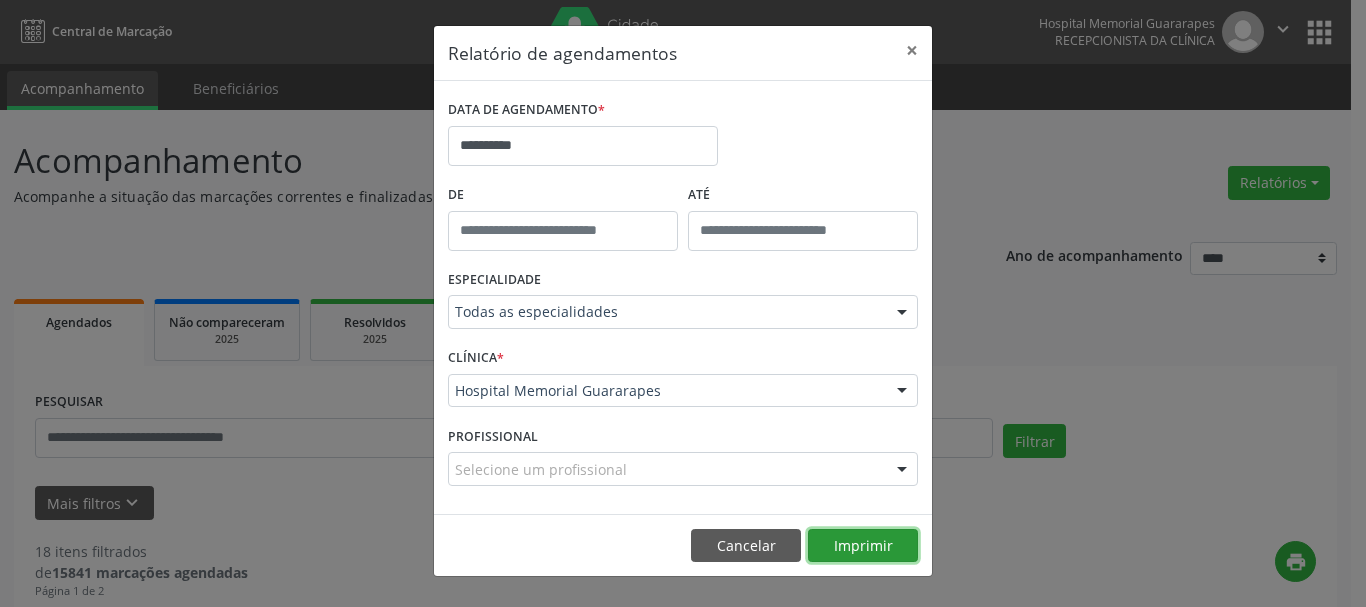 click on "Imprimir" at bounding box center [863, 546] 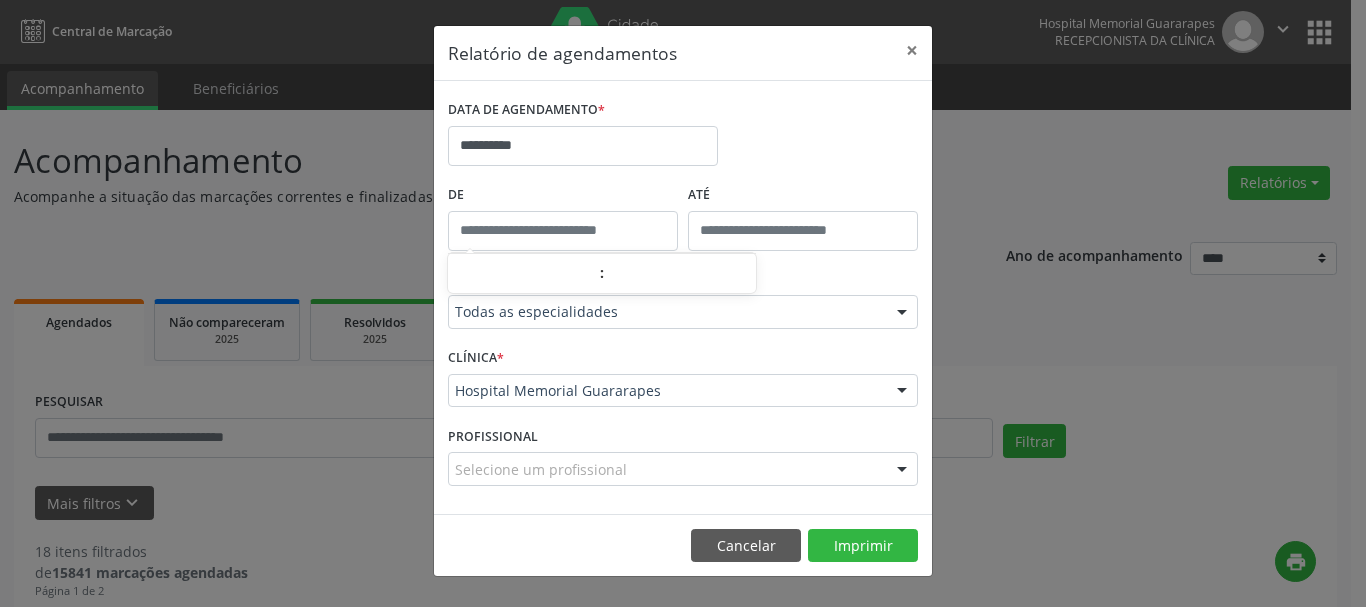 type on "*****" 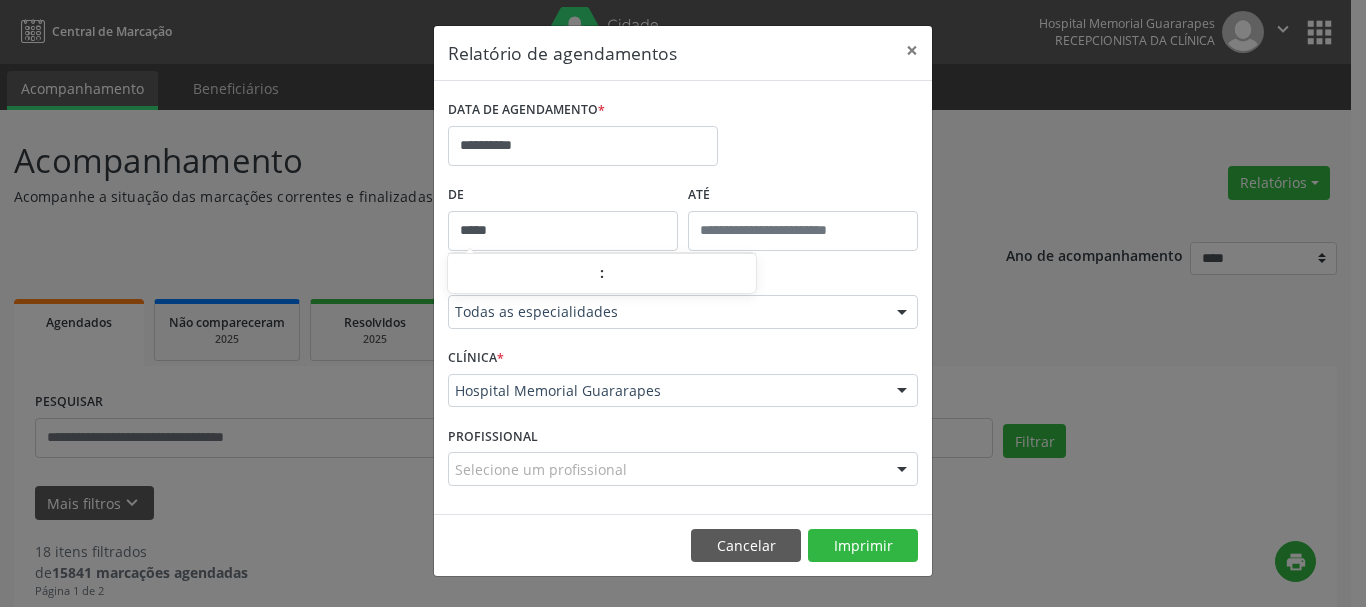 click on "*****" at bounding box center (563, 231) 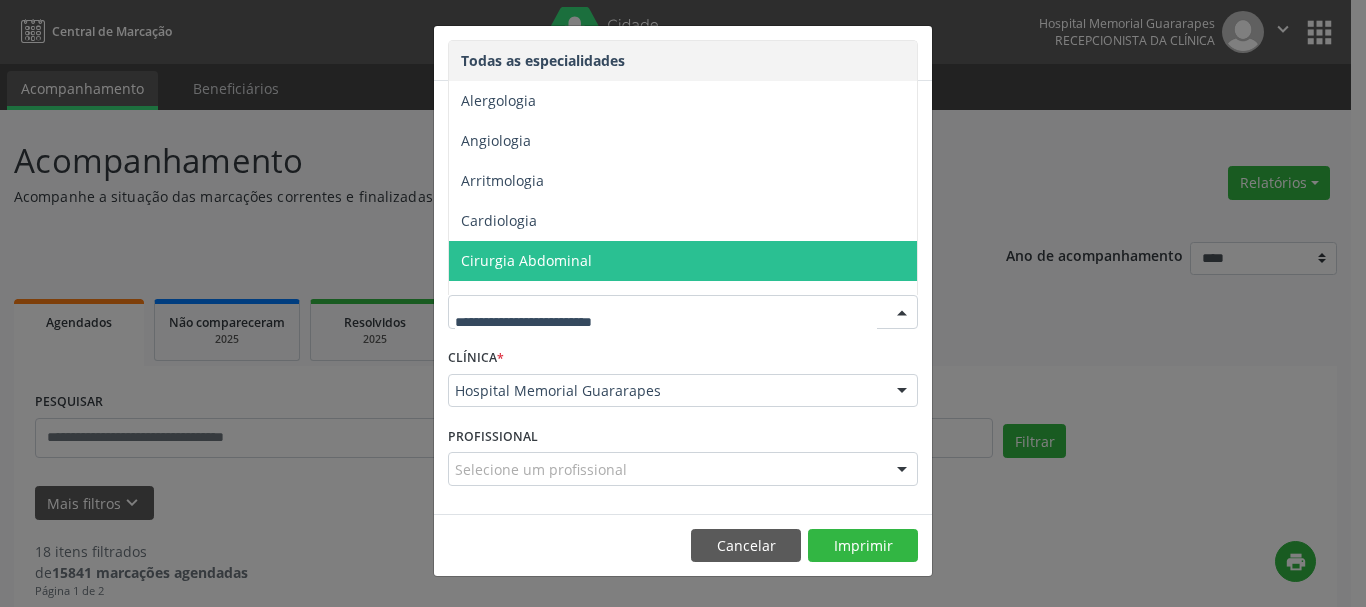 click at bounding box center (666, 322) 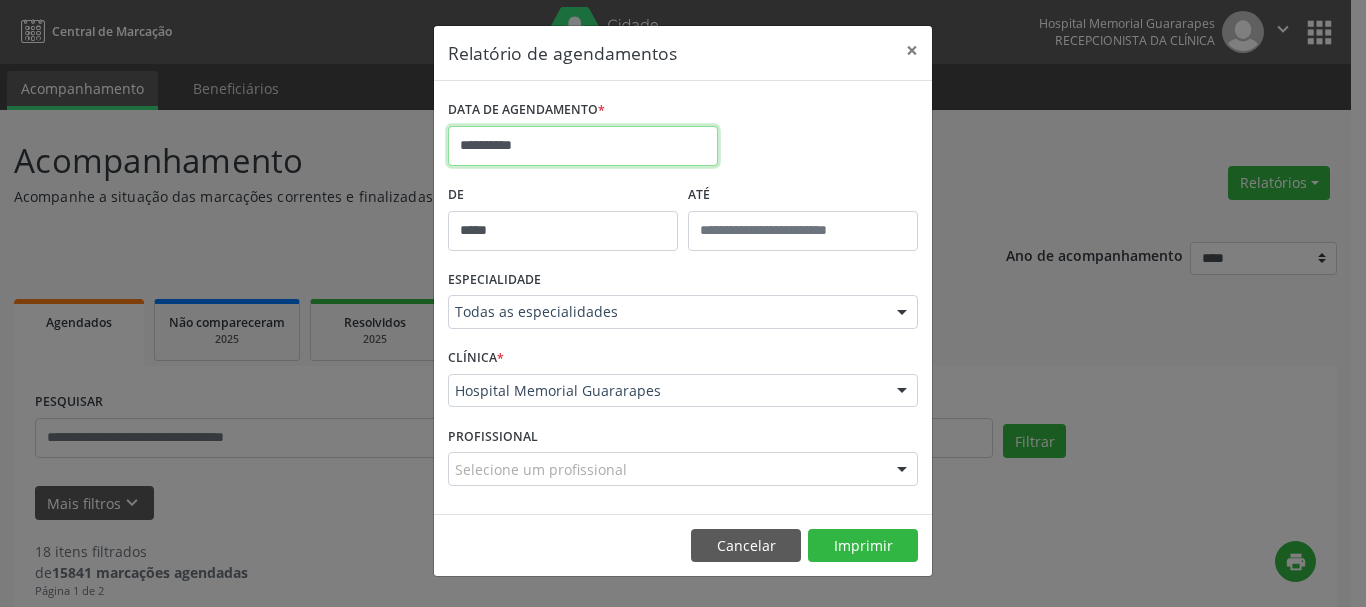 click on "**********" at bounding box center (583, 146) 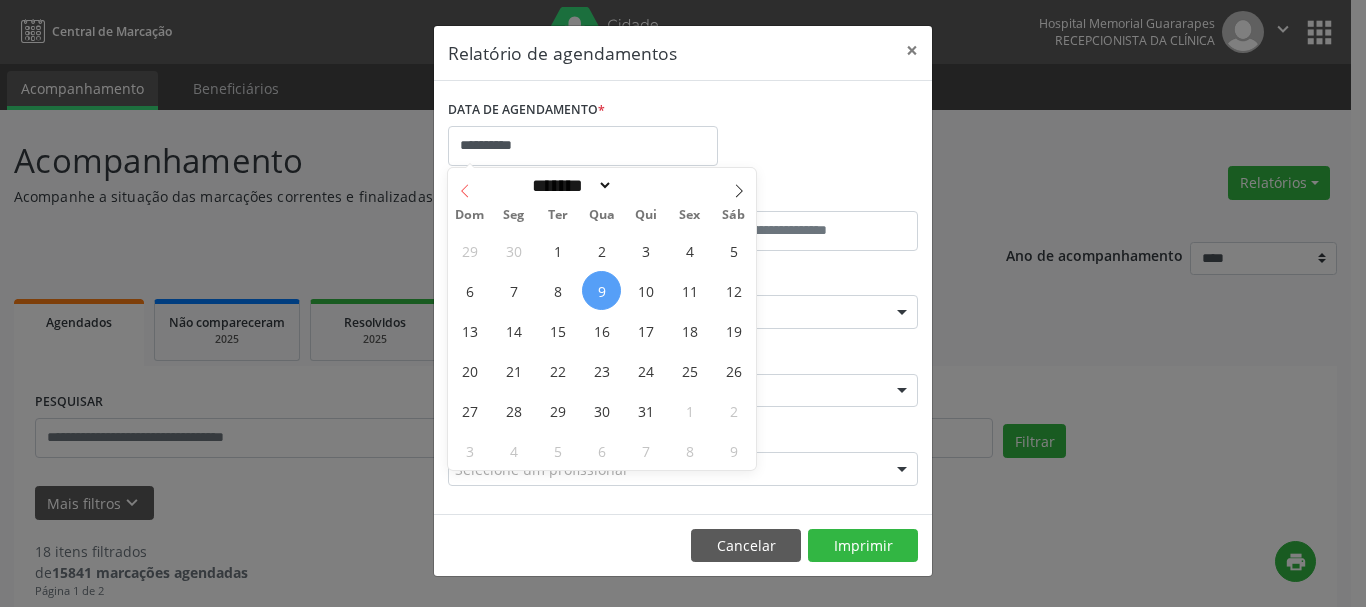 click 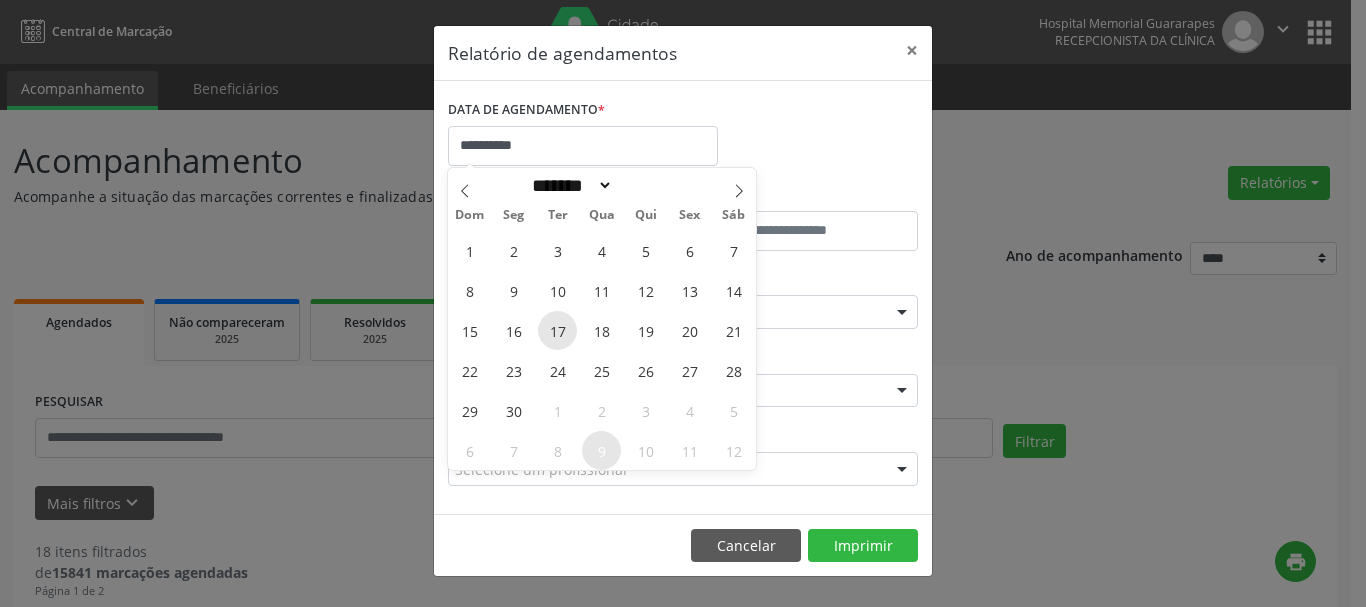 click on "17" at bounding box center [557, 330] 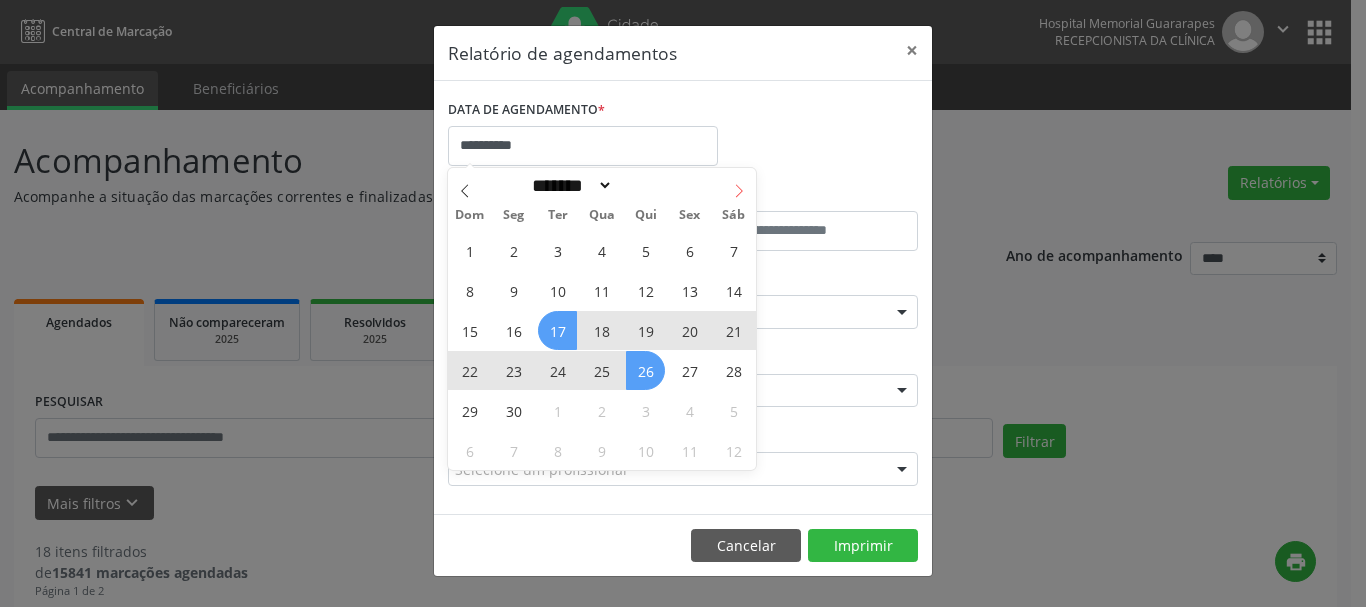 click at bounding box center (739, 185) 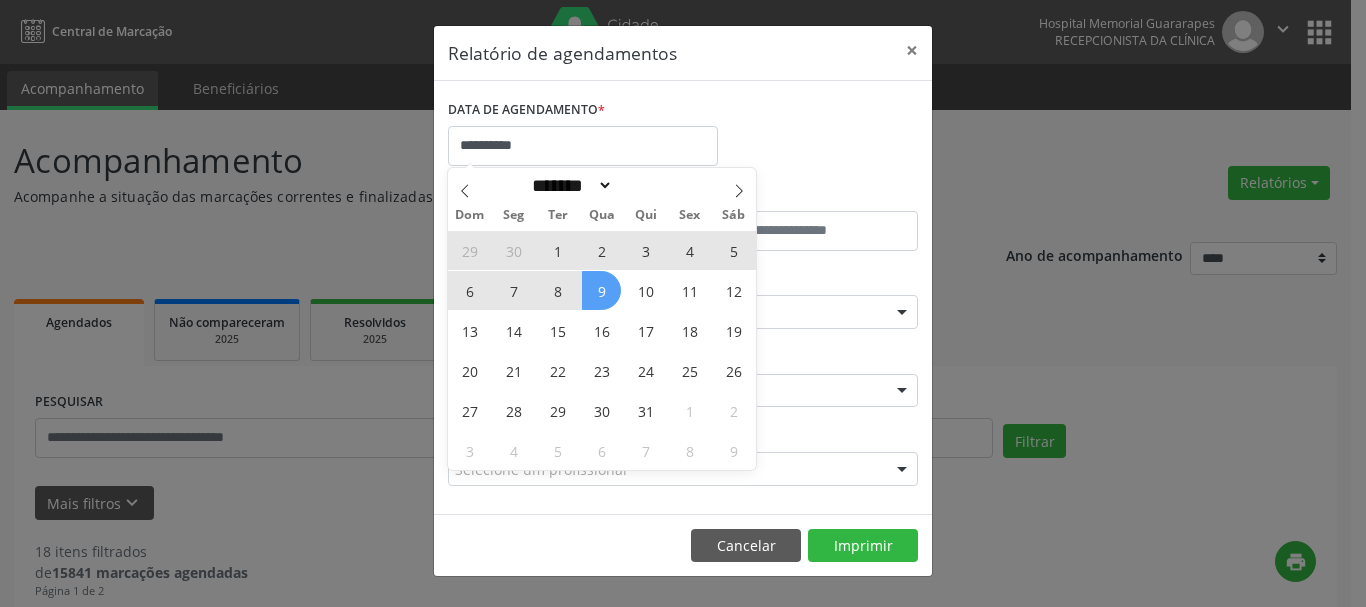 click on "9" at bounding box center (601, 290) 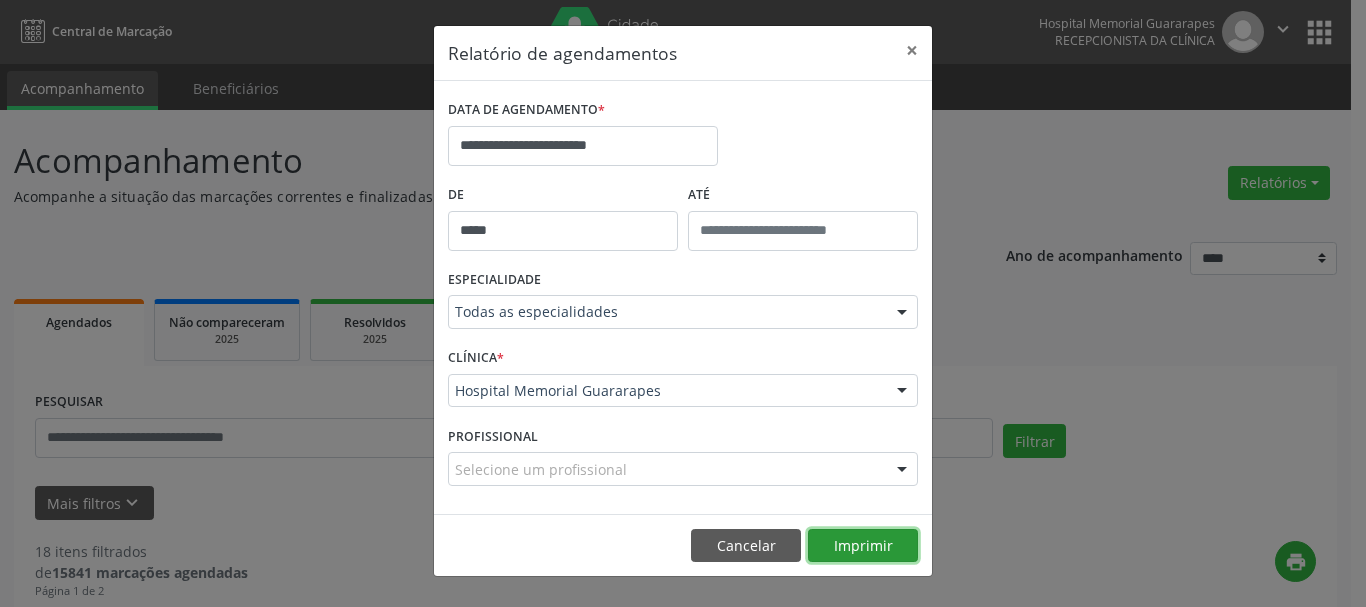 click on "Imprimir" at bounding box center (863, 546) 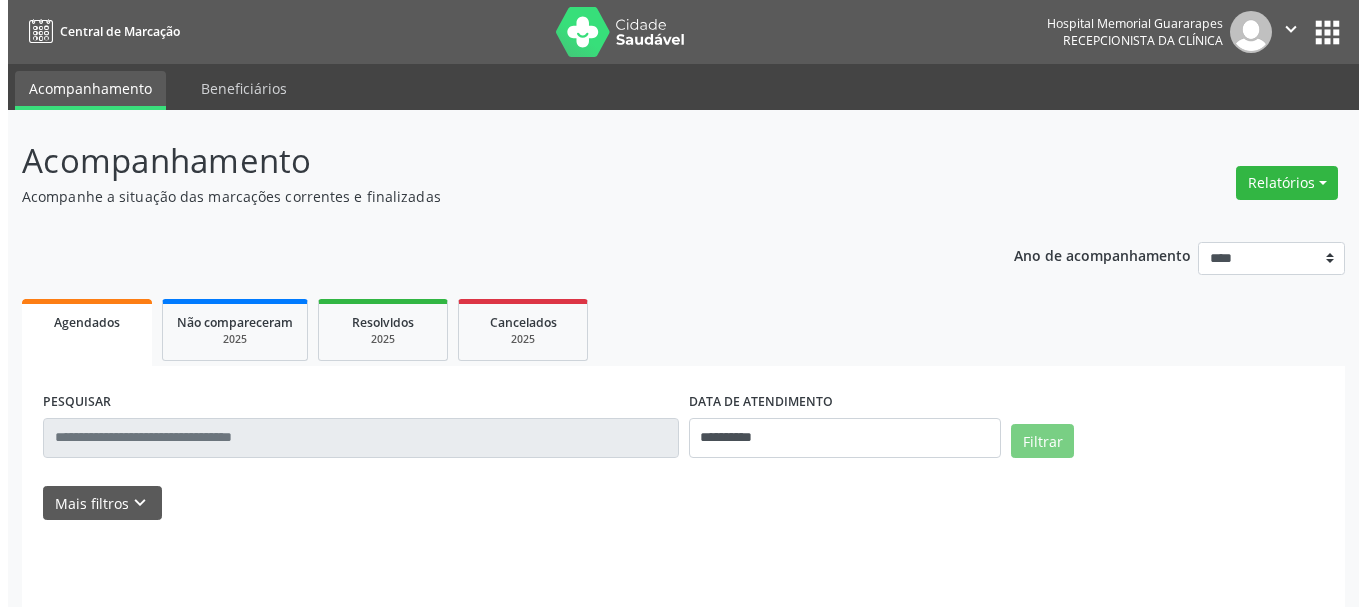 scroll, scrollTop: 0, scrollLeft: 0, axis: both 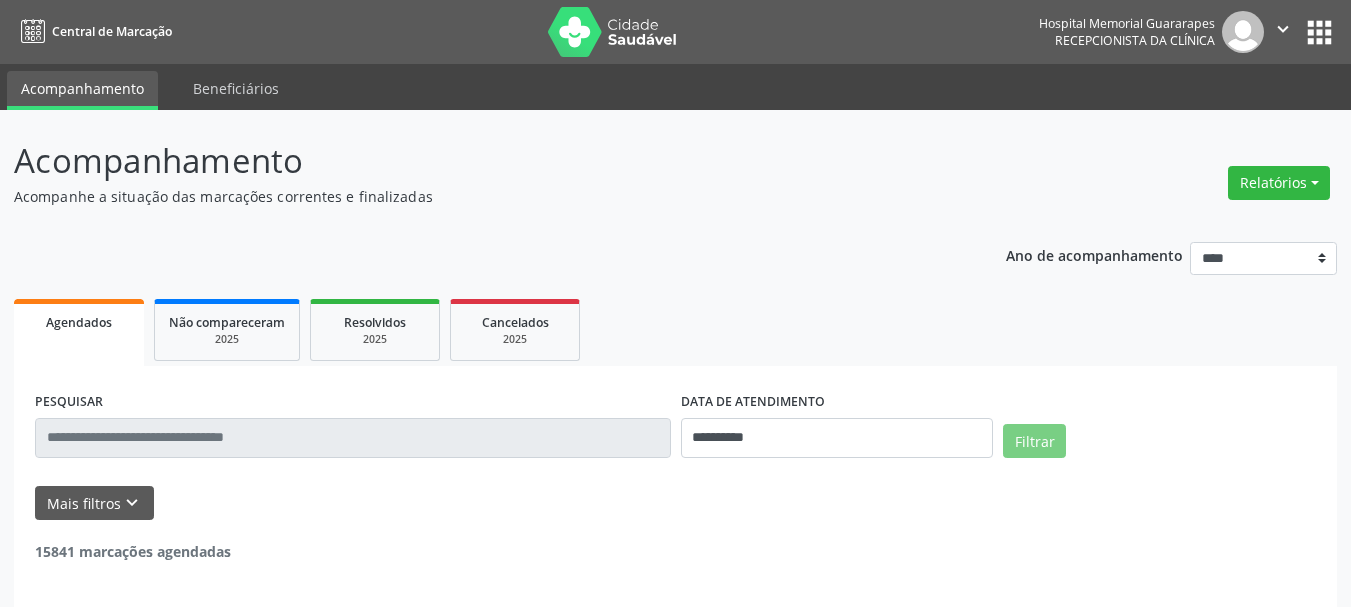 click on "**********" at bounding box center [675, 402] 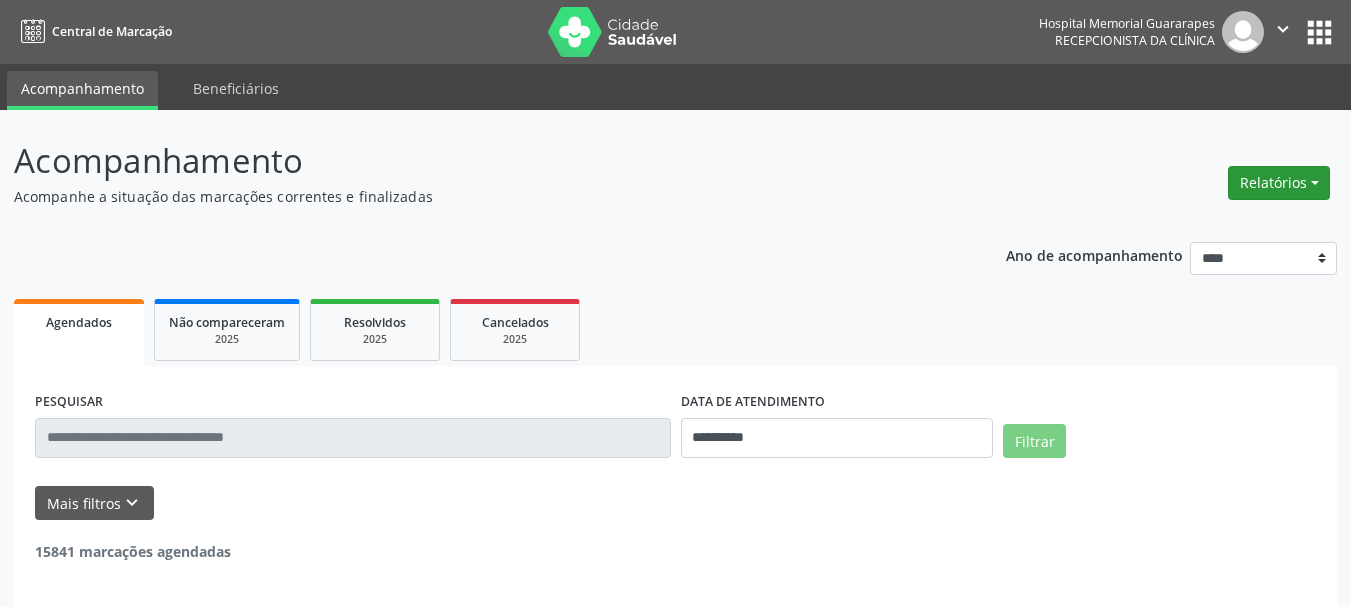 click on "Relatórios" at bounding box center (1279, 183) 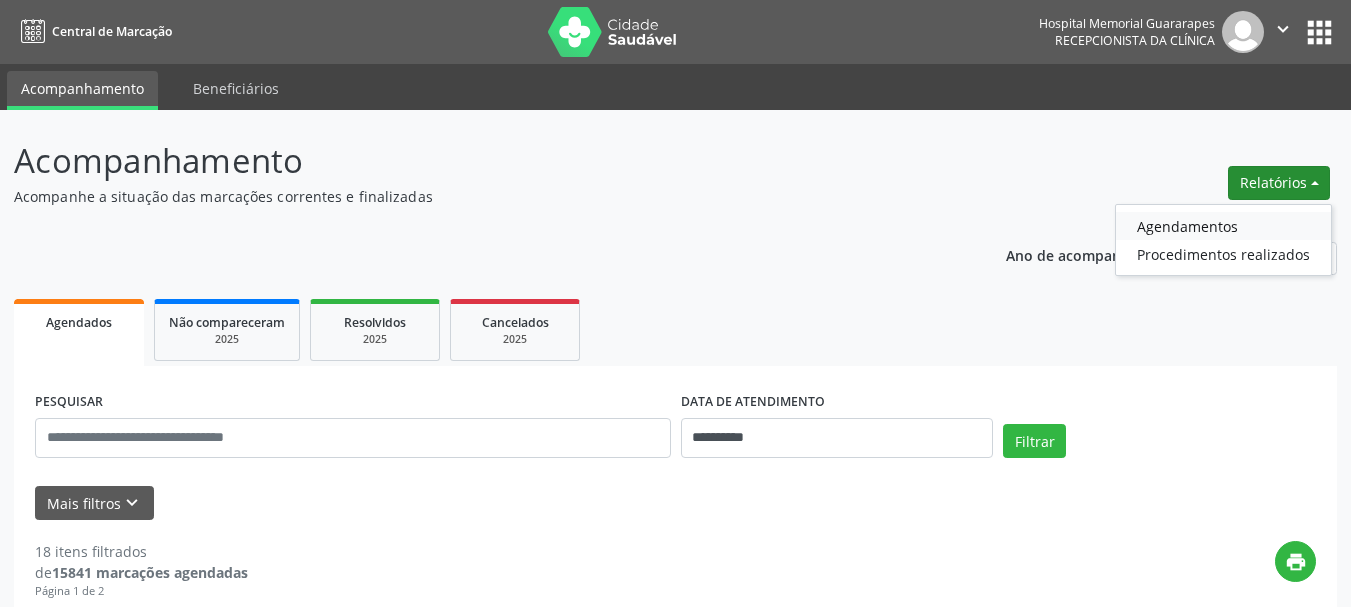 click on "Agendamentos" at bounding box center [1223, 226] 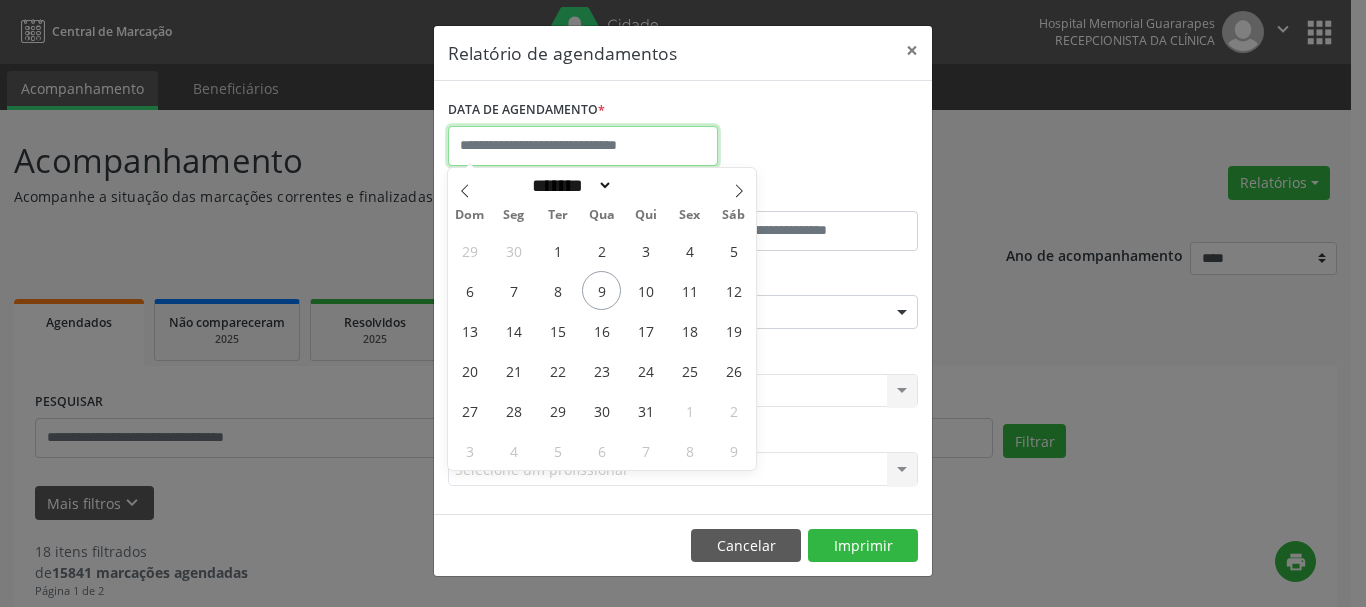 click at bounding box center (583, 146) 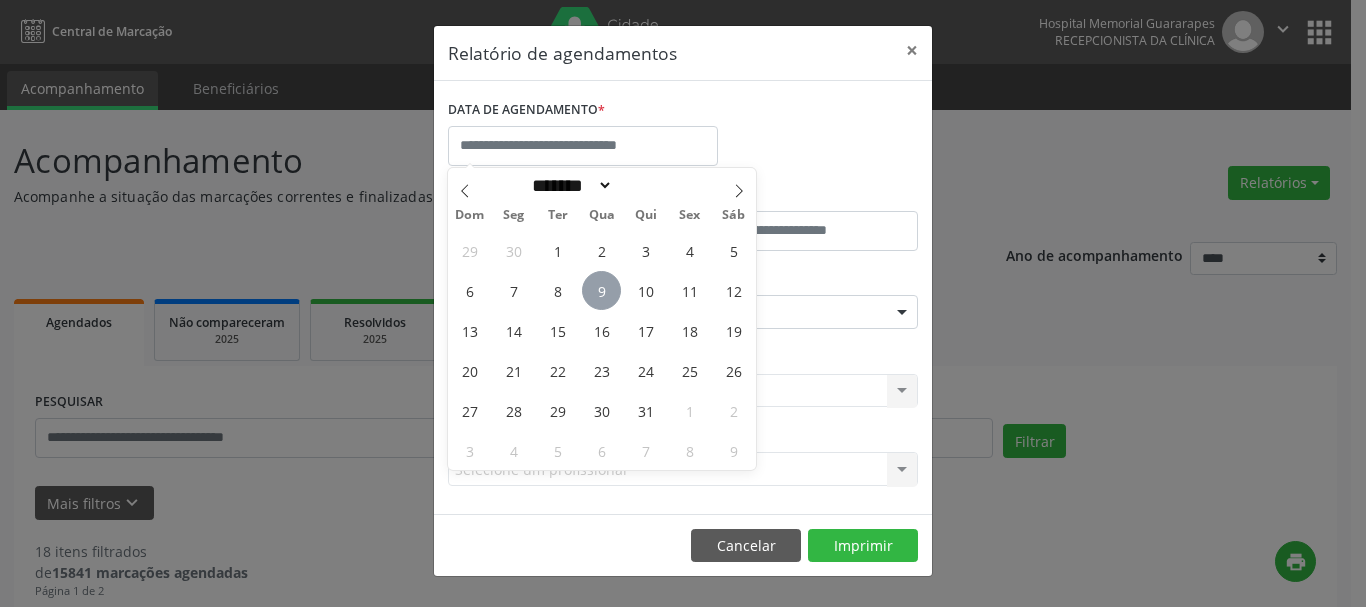 click on "9" at bounding box center [601, 290] 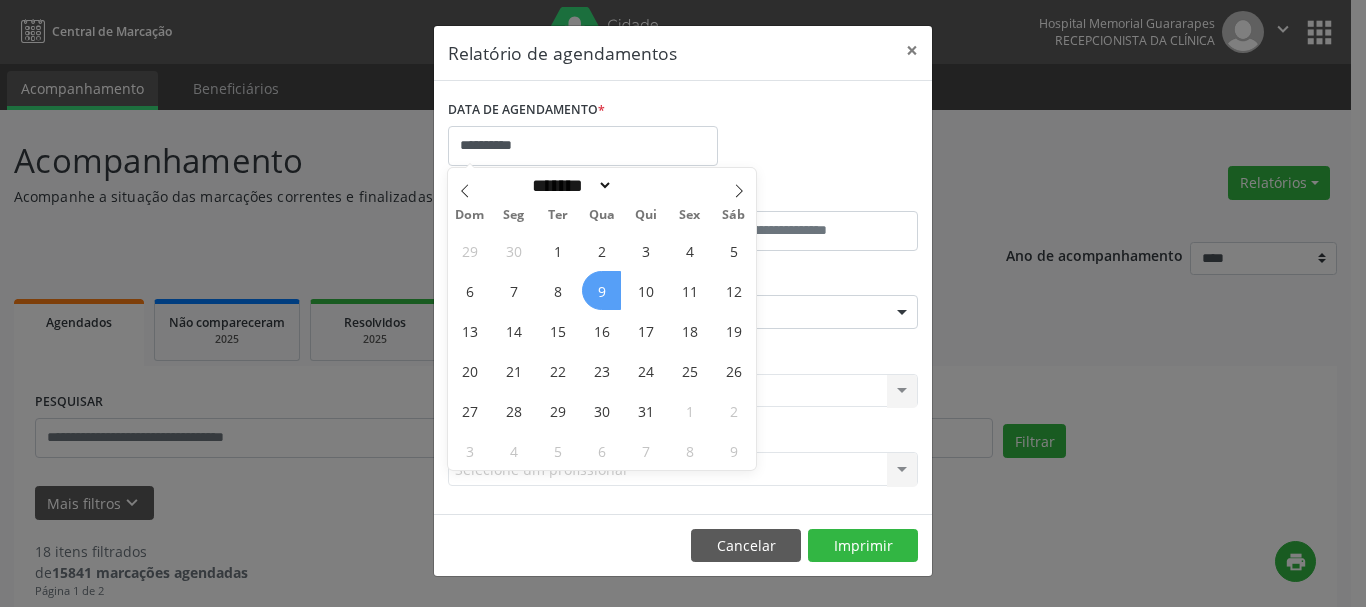 click on "9" at bounding box center [601, 290] 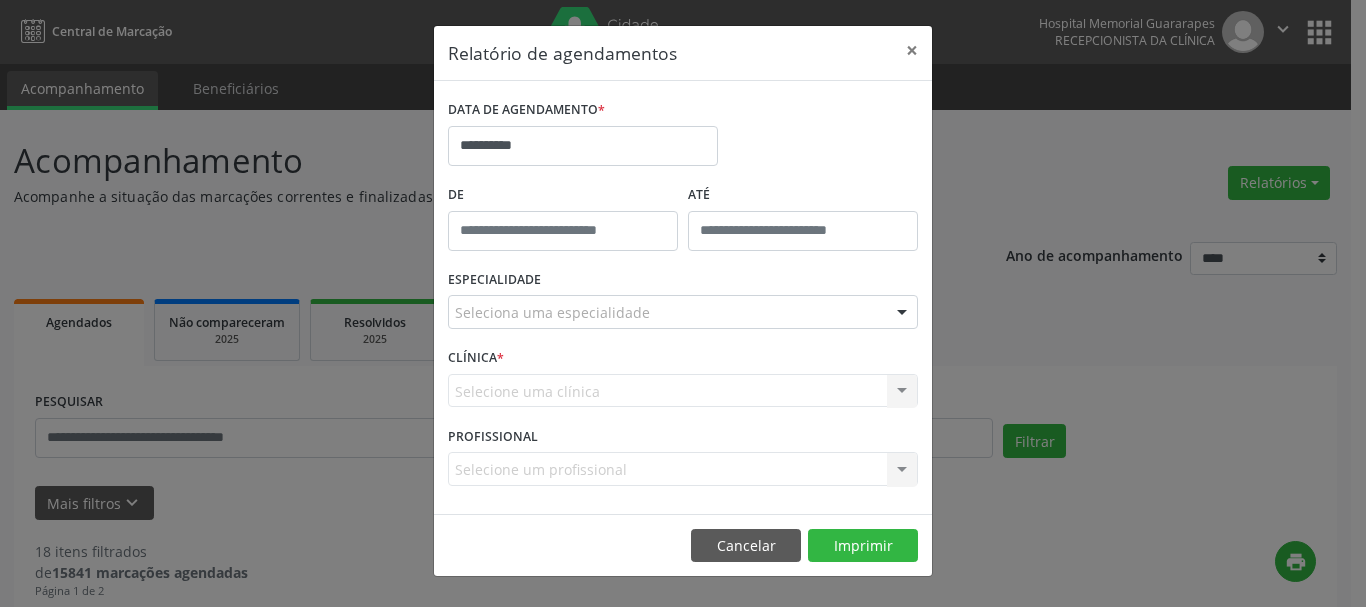 click on "ESPECIALIDADE" at bounding box center (494, 280) 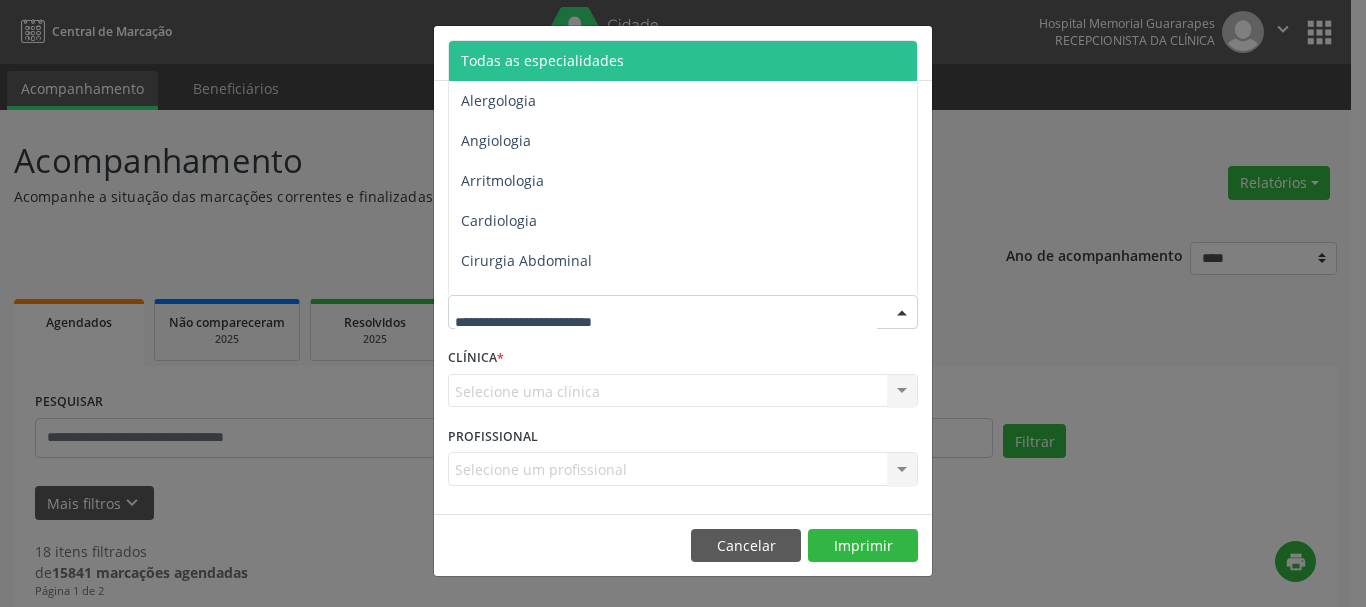 click on "Todas as especialidades" at bounding box center [542, 60] 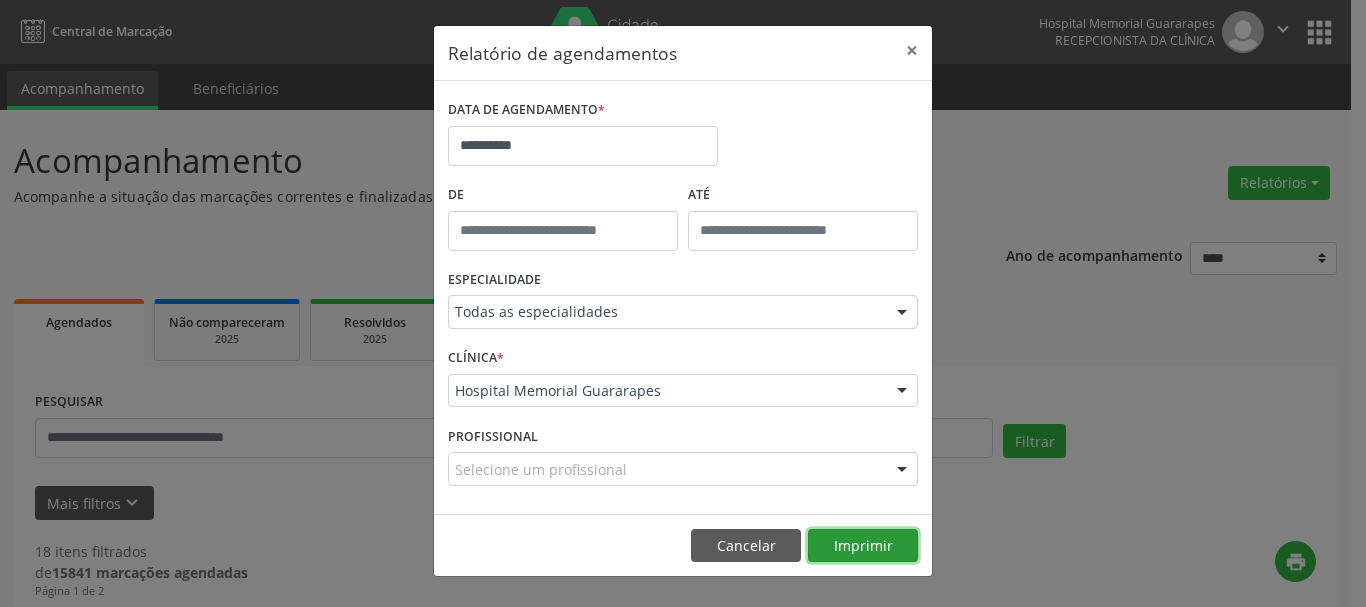 click on "Imprimir" at bounding box center [863, 546] 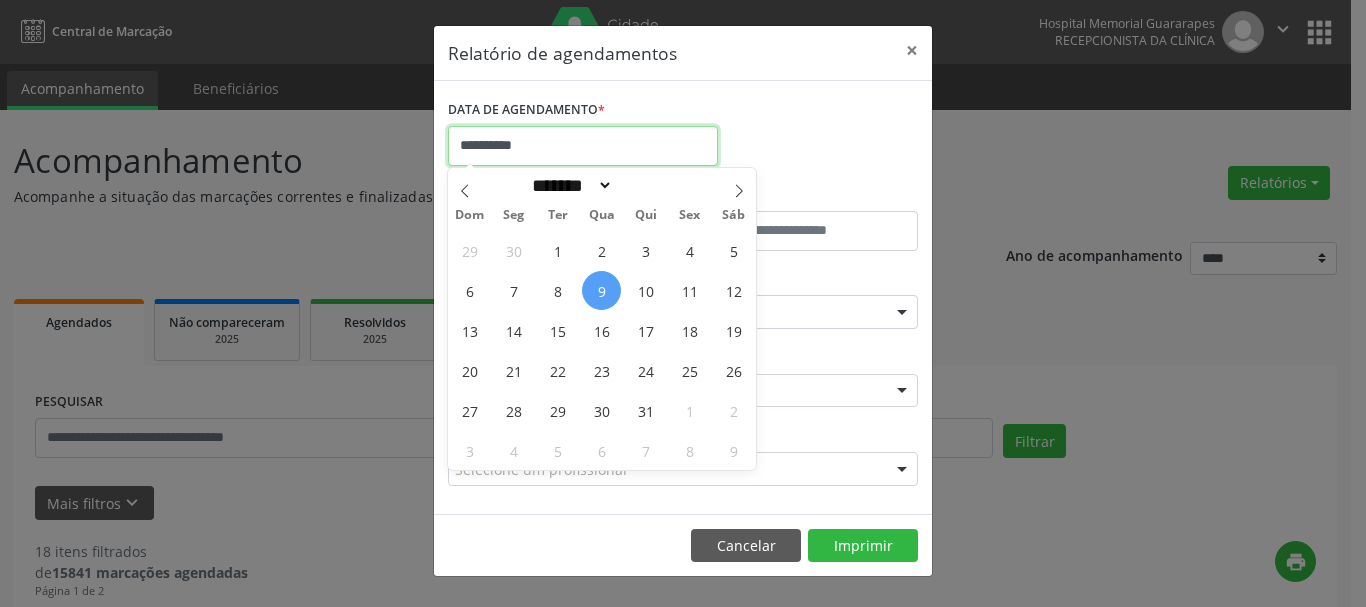 click on "**********" at bounding box center [583, 146] 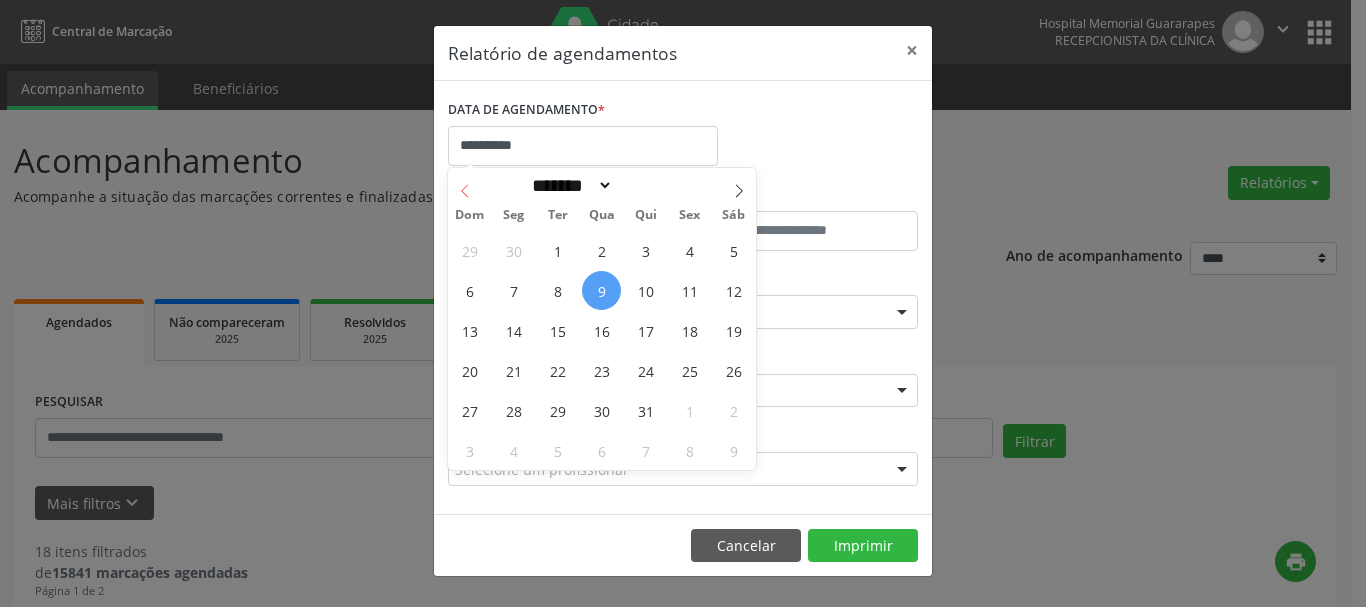 click 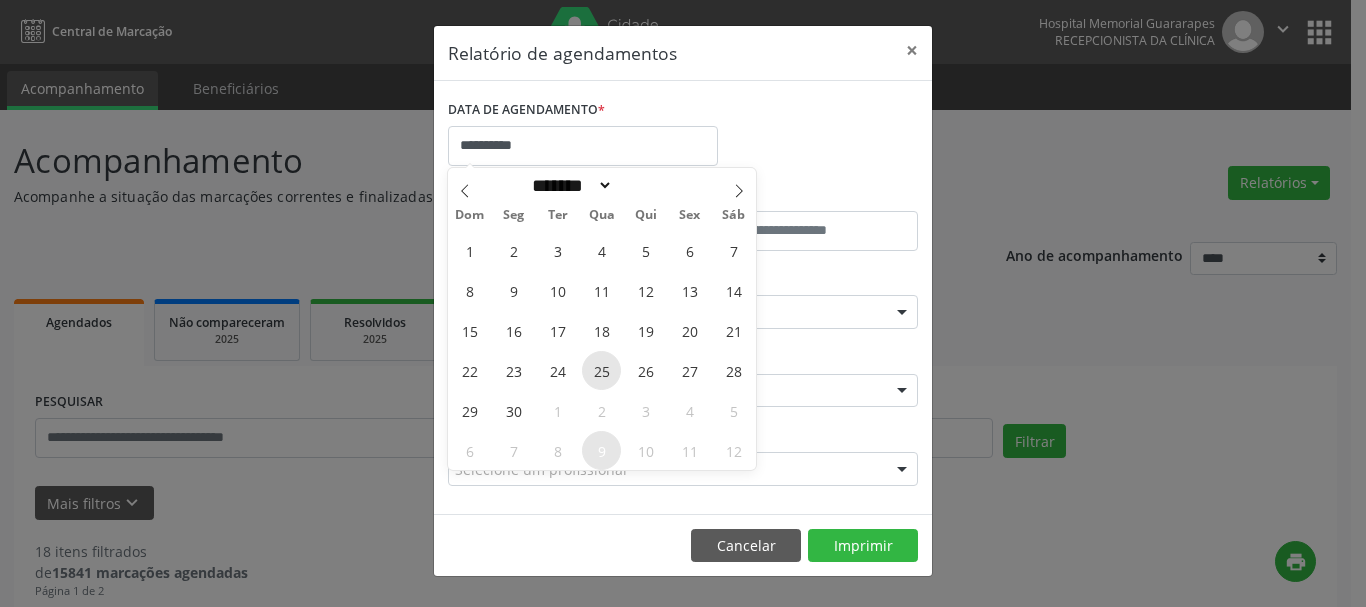 click on "25" at bounding box center (601, 370) 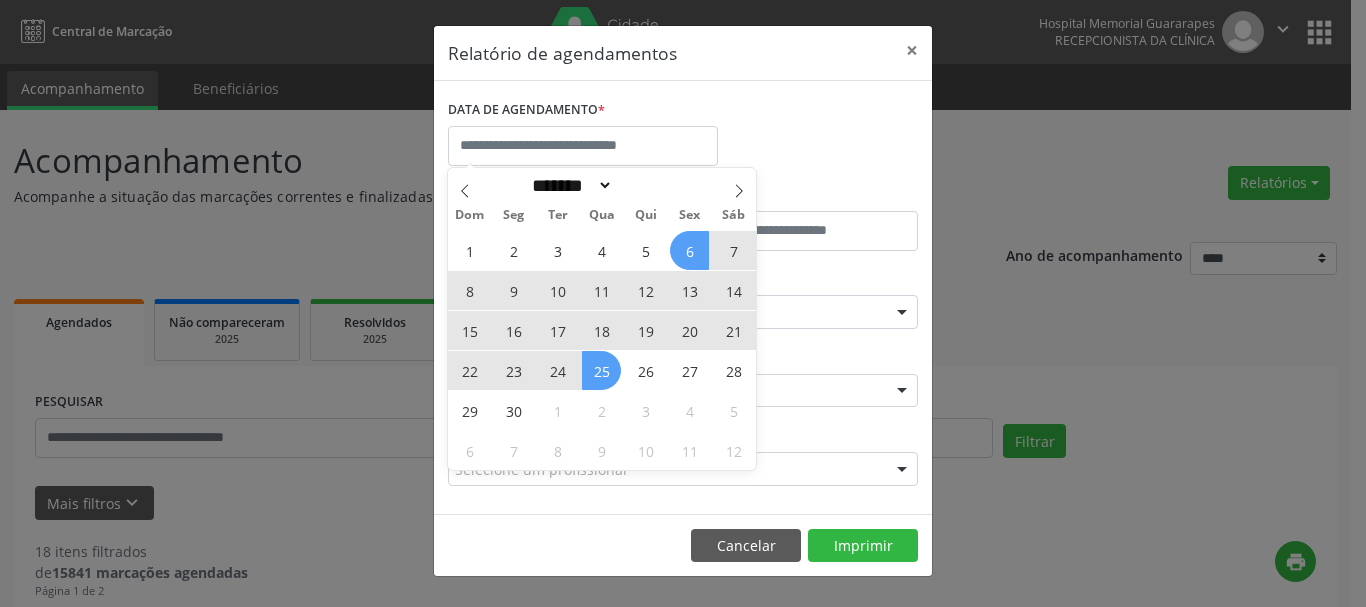 select on "*" 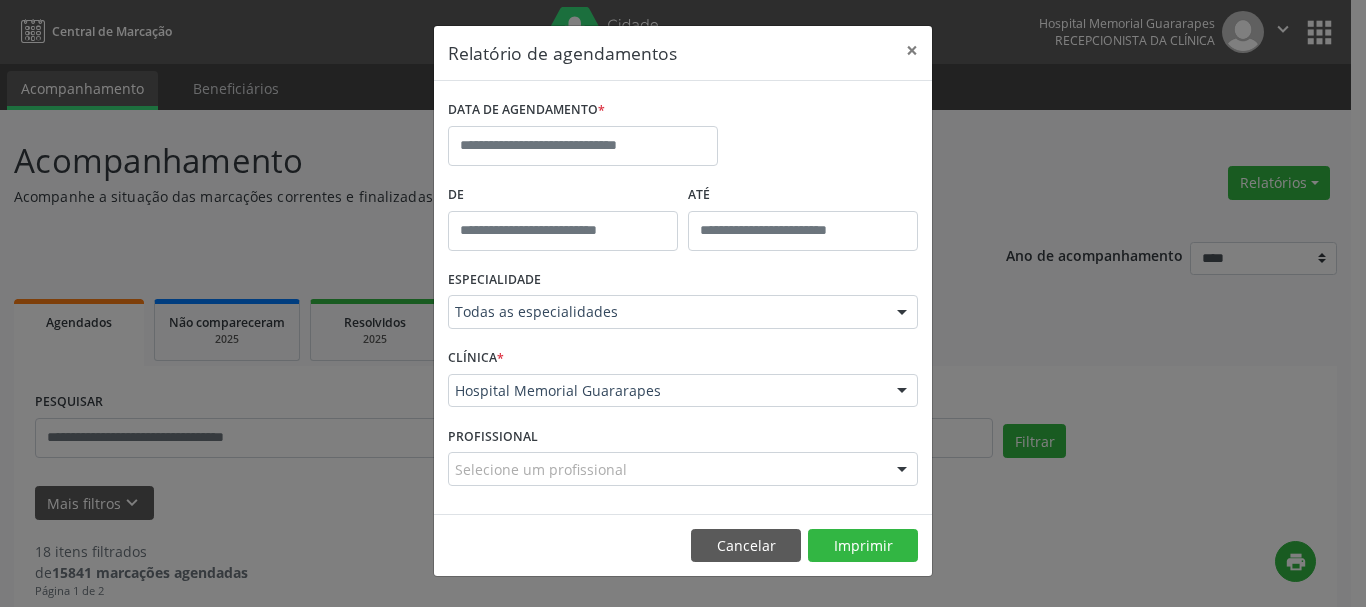 click on "DATA DE AGENDAMENTO
*" at bounding box center [683, 137] 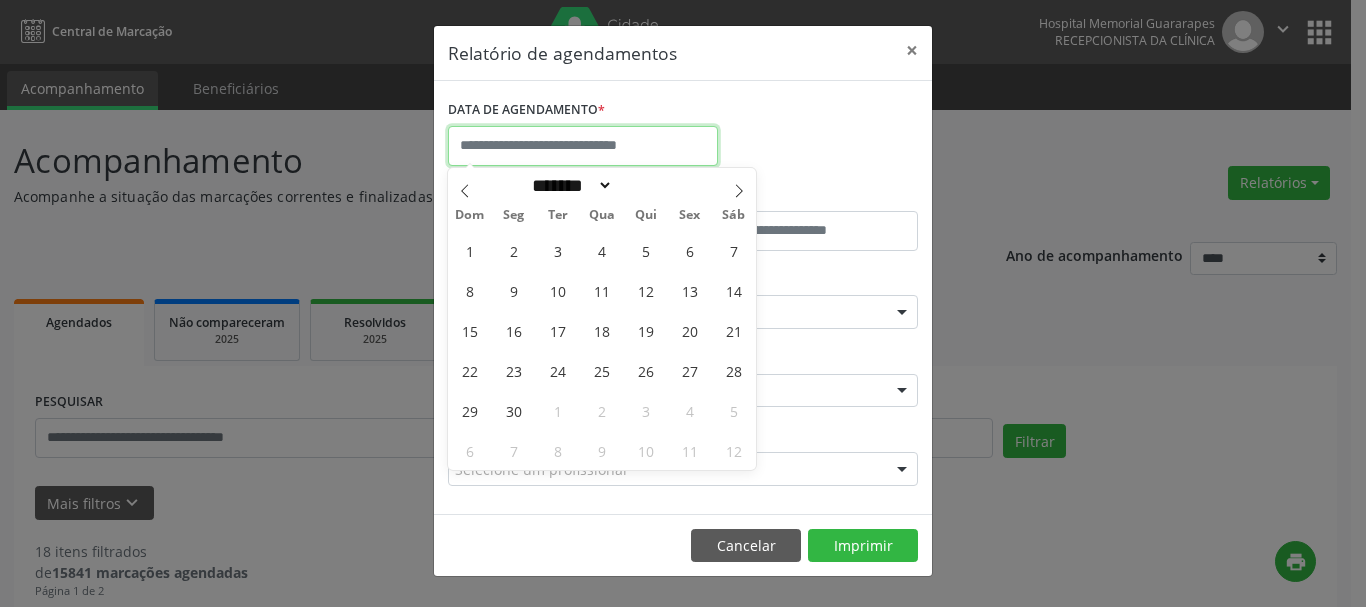 click at bounding box center [583, 146] 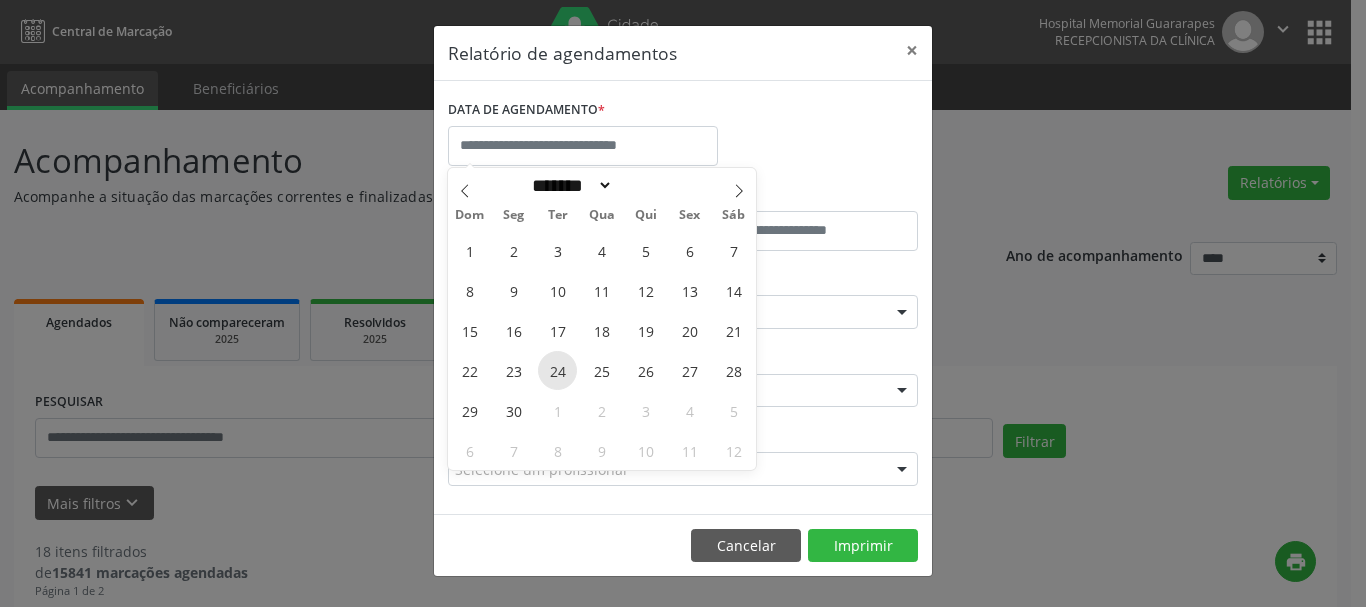 click on "24" at bounding box center [557, 370] 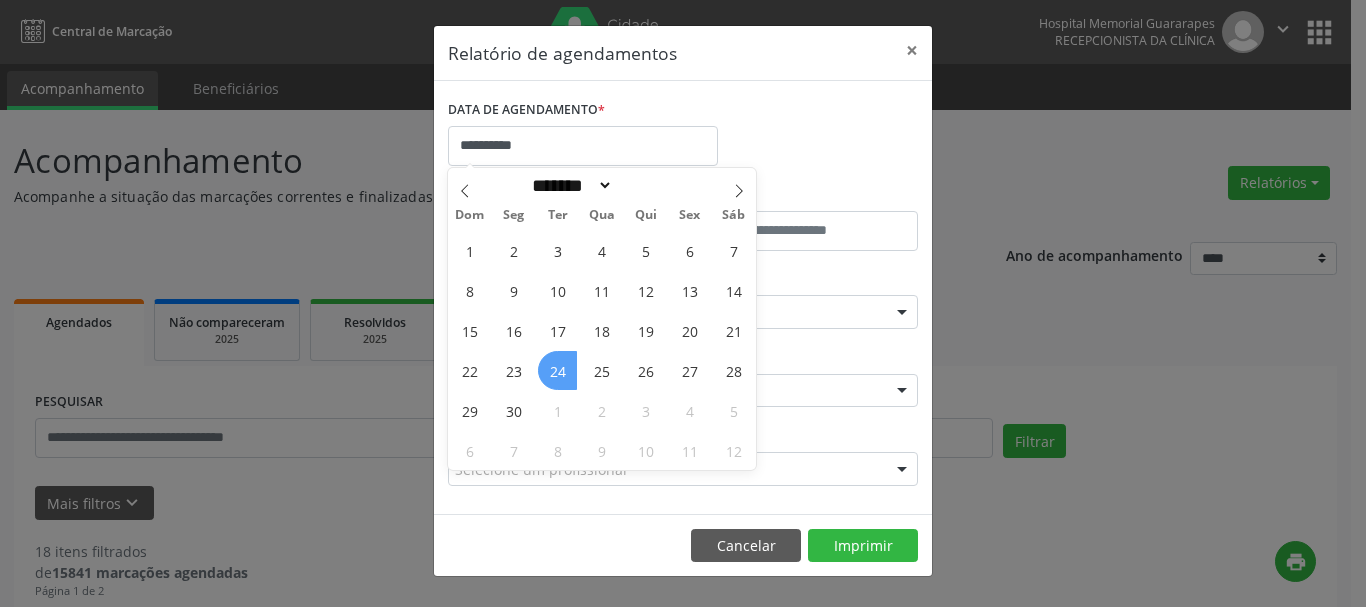 click on "24" at bounding box center [557, 370] 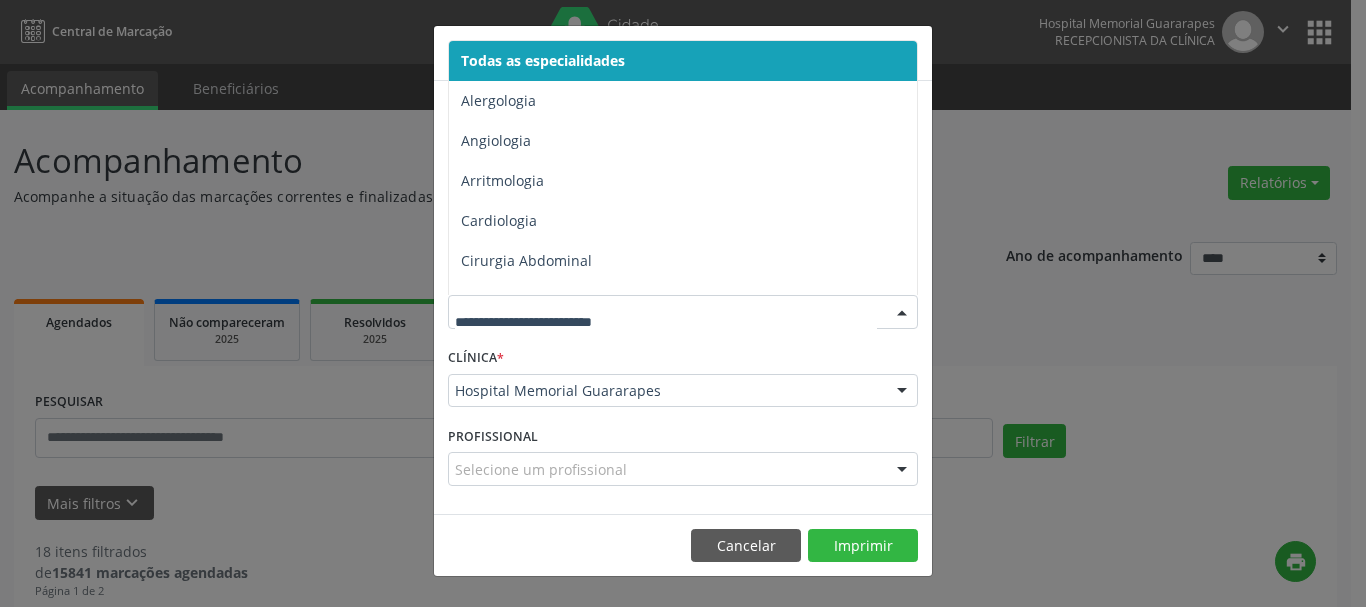 click on "Todas as especialidades" at bounding box center (543, 60) 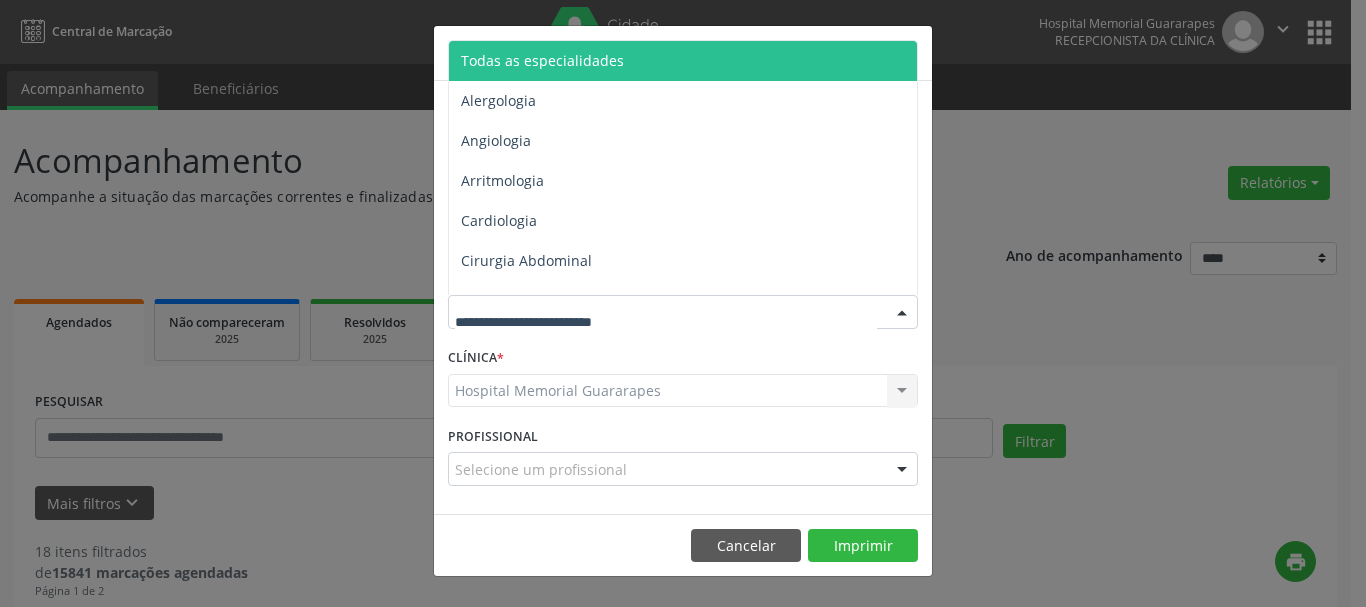 click on "Todas as especialidades" at bounding box center (684, 61) 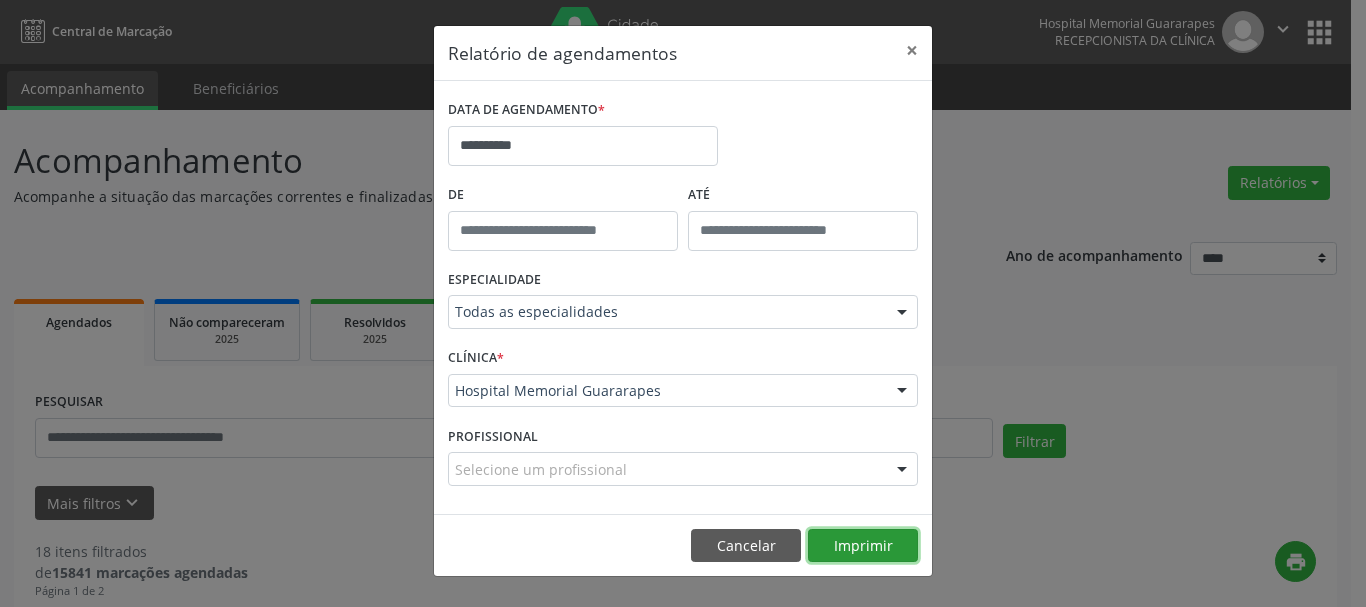 click on "Imprimir" at bounding box center [863, 546] 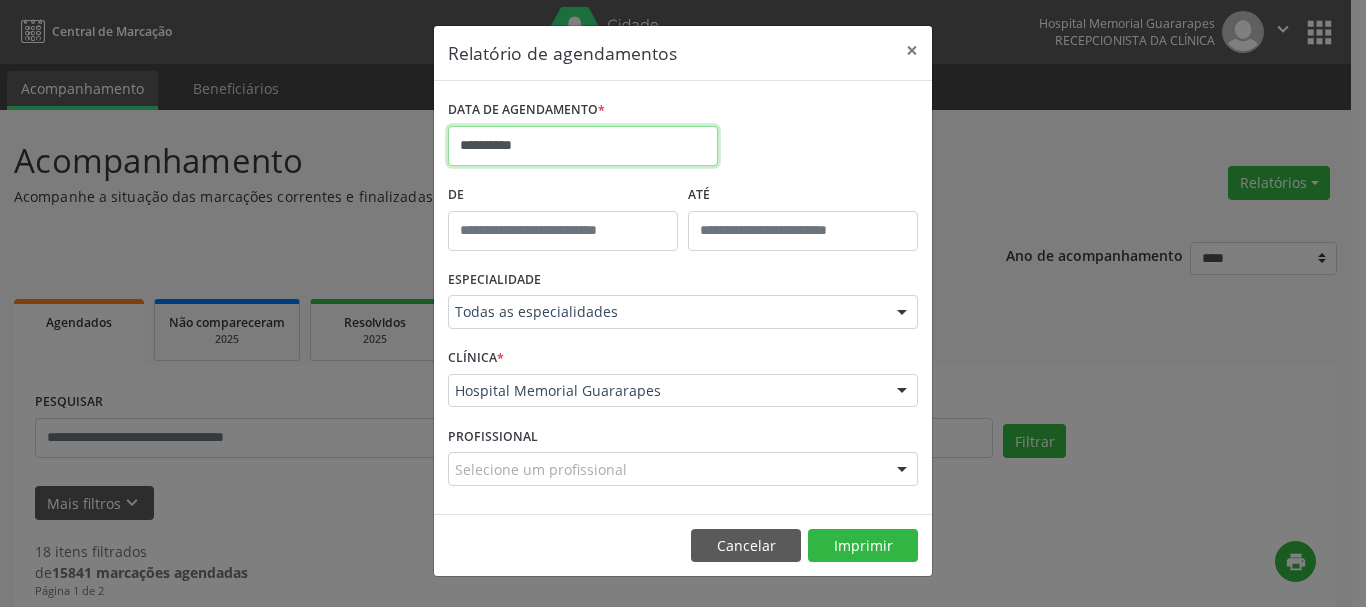 click on "**********" at bounding box center [583, 146] 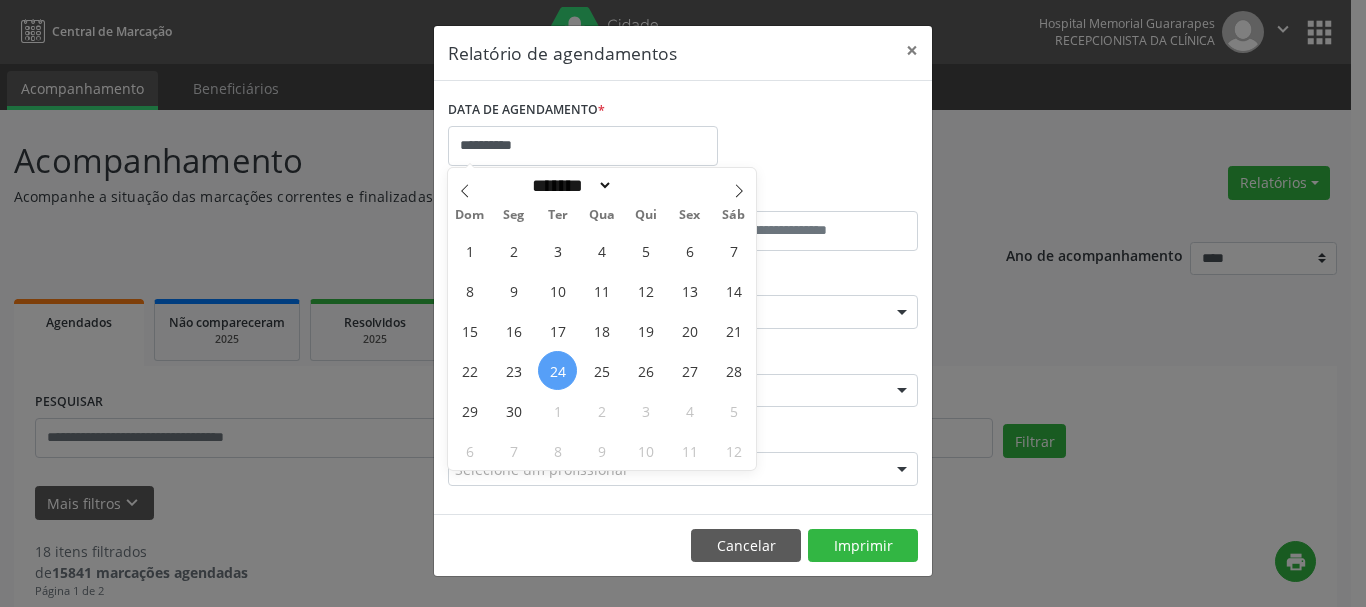 click on "24" at bounding box center [557, 370] 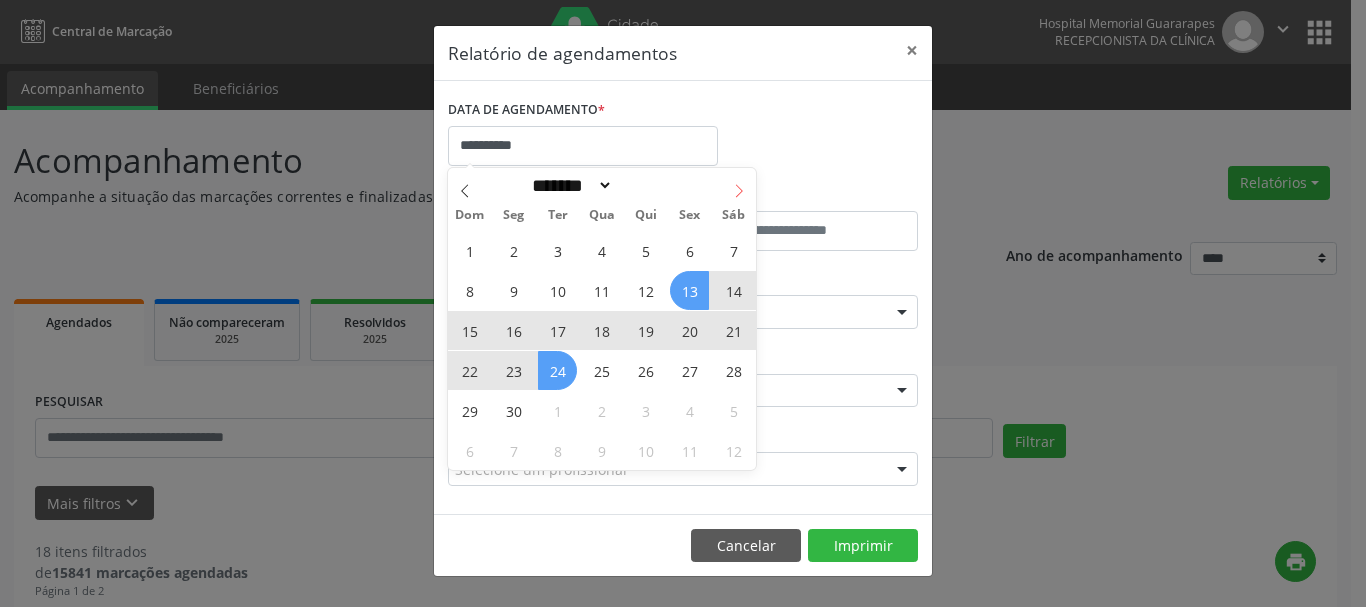 click 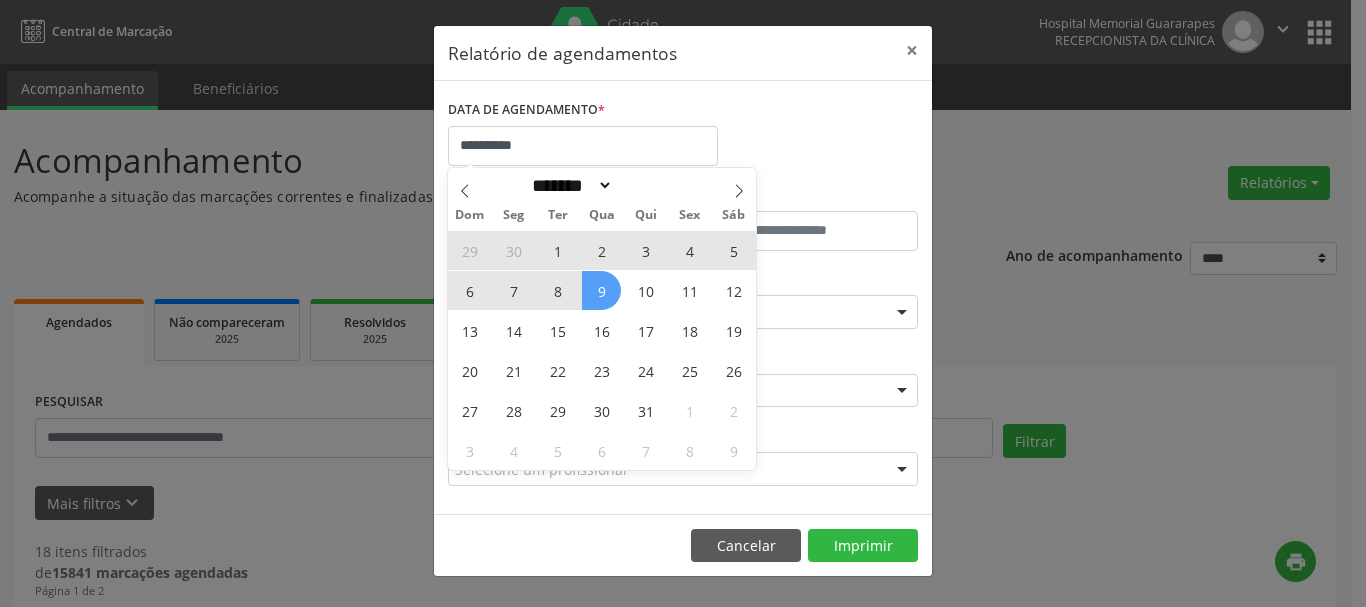 click on "9" at bounding box center [601, 290] 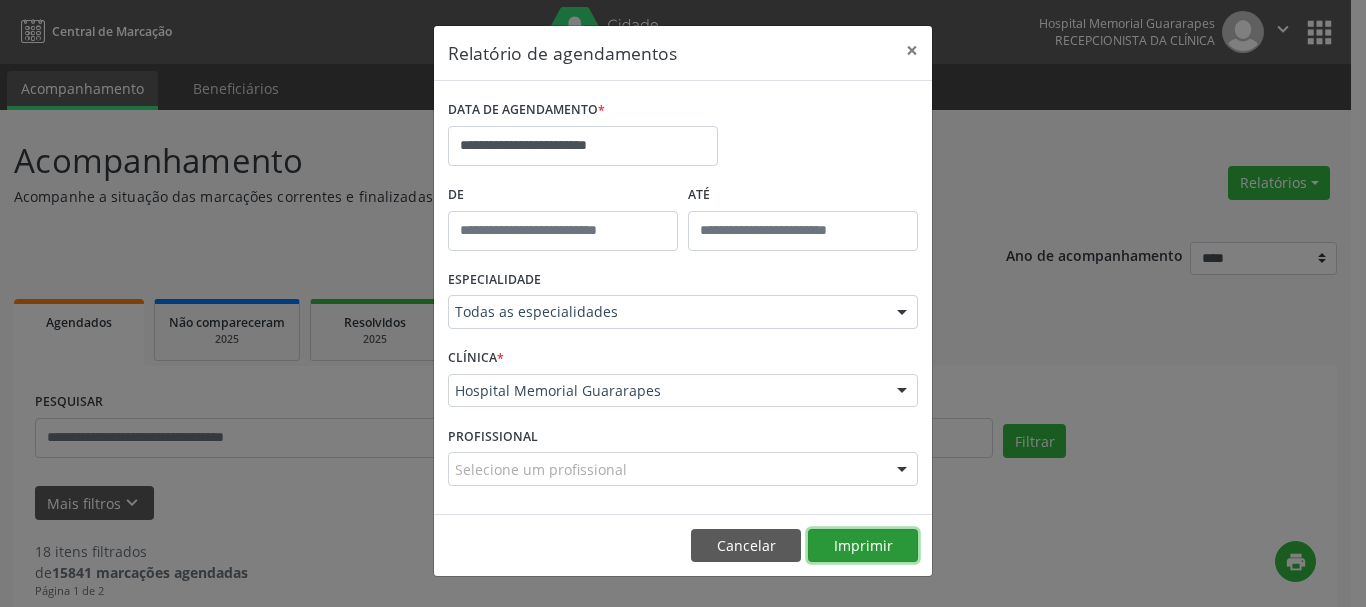 click on "Imprimir" at bounding box center [863, 546] 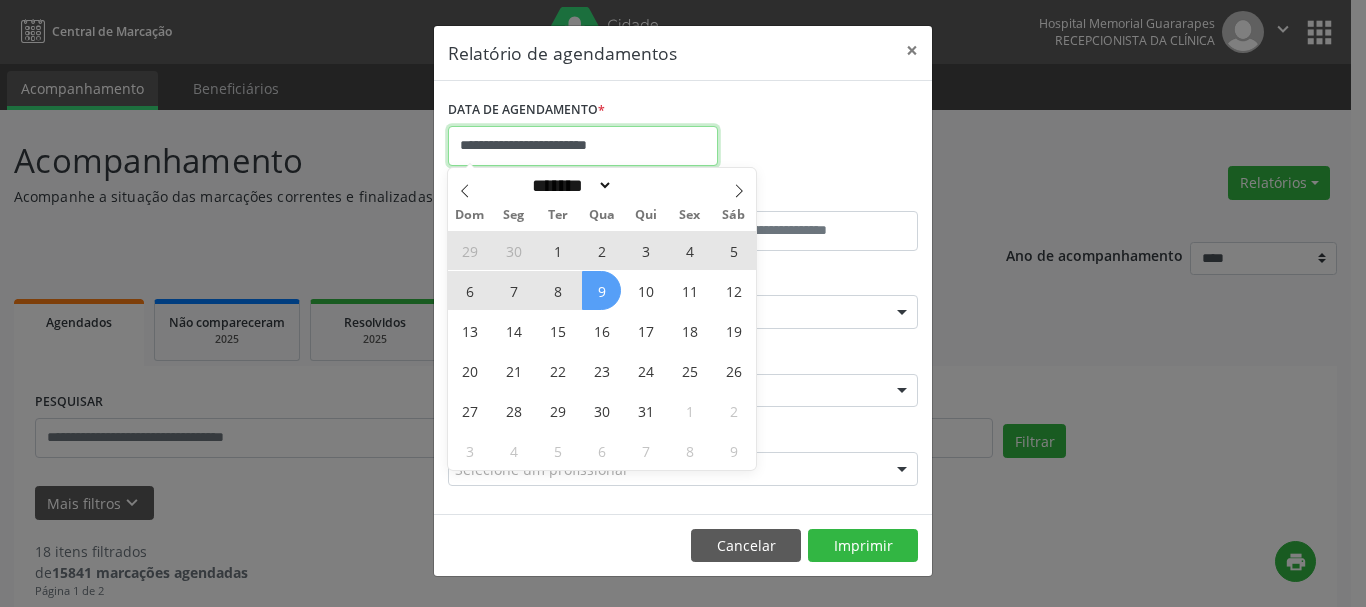 click on "**********" at bounding box center (583, 146) 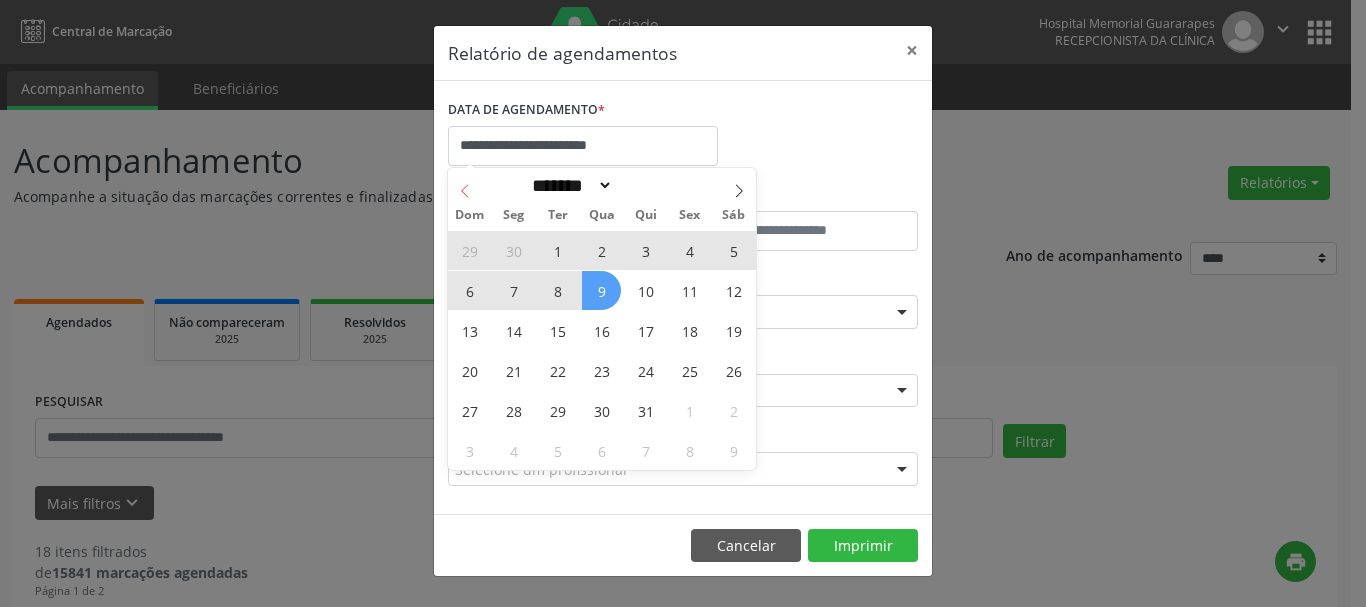 click 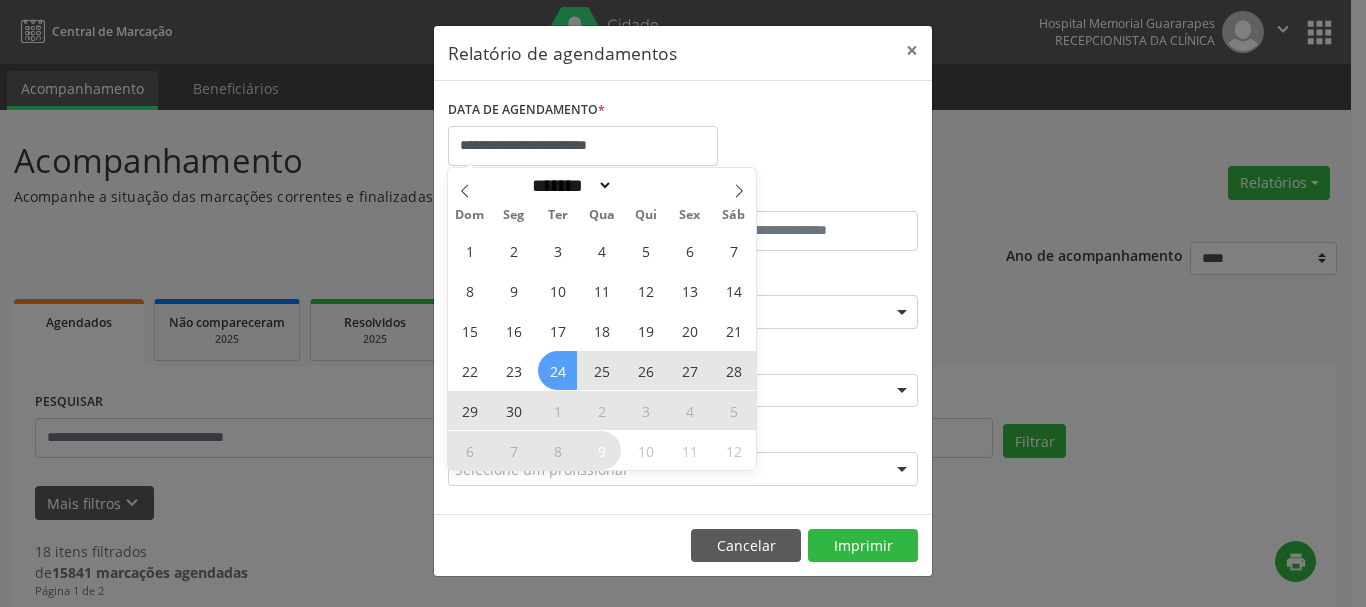 click on "24" at bounding box center [557, 370] 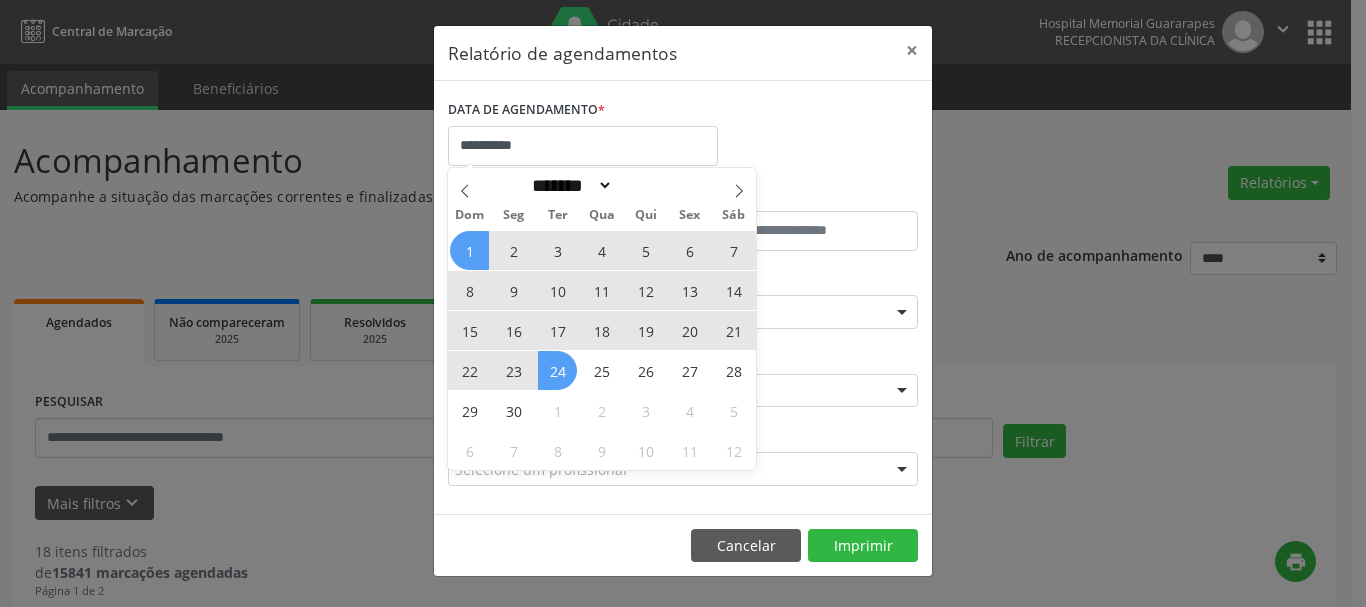 click on "1" at bounding box center [469, 250] 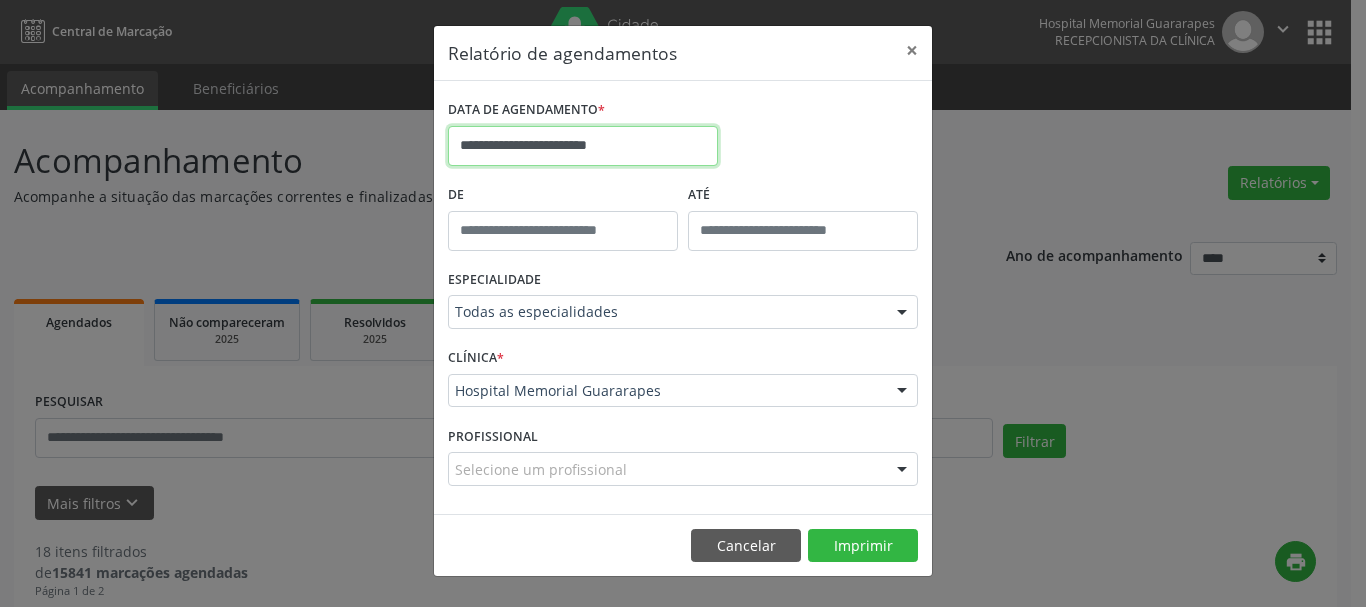 click on "**********" at bounding box center (583, 146) 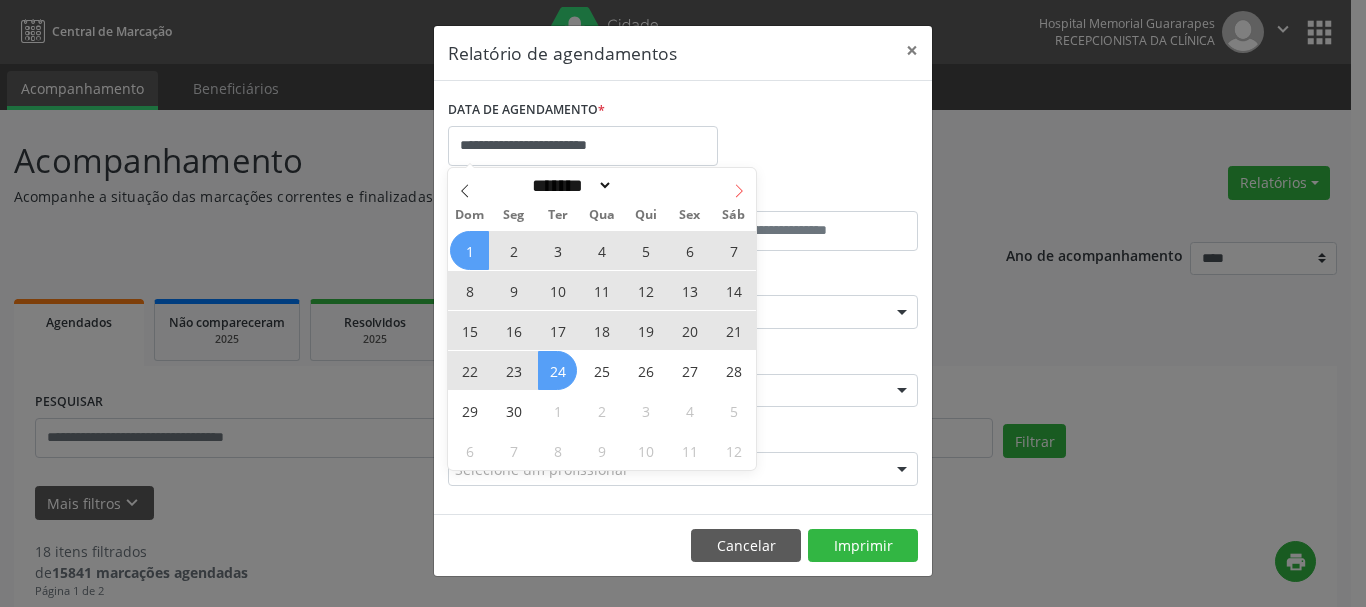 click 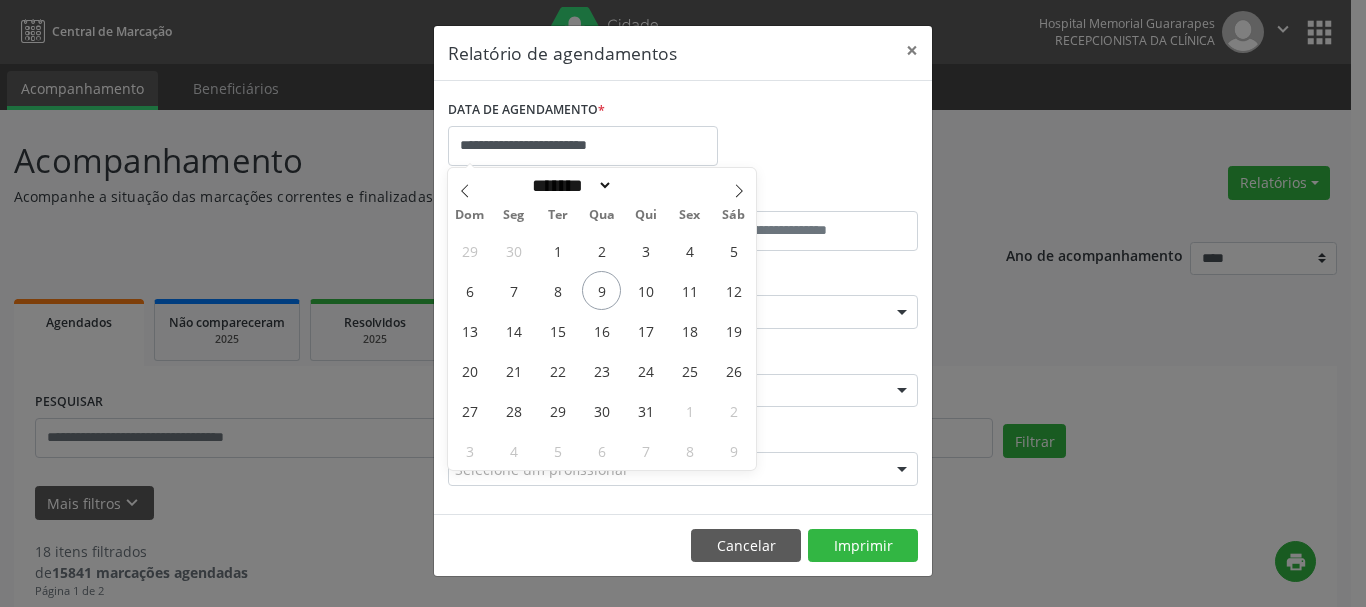click on "29 30 1 2 3 4 5 6 7 8 9 10 11 12 13 14 15 16 17 18 19 20 21 22 23 24 25 26 27 28 29 30 31 1 2 3 4 5 6 7 8 9" at bounding box center (602, 350) 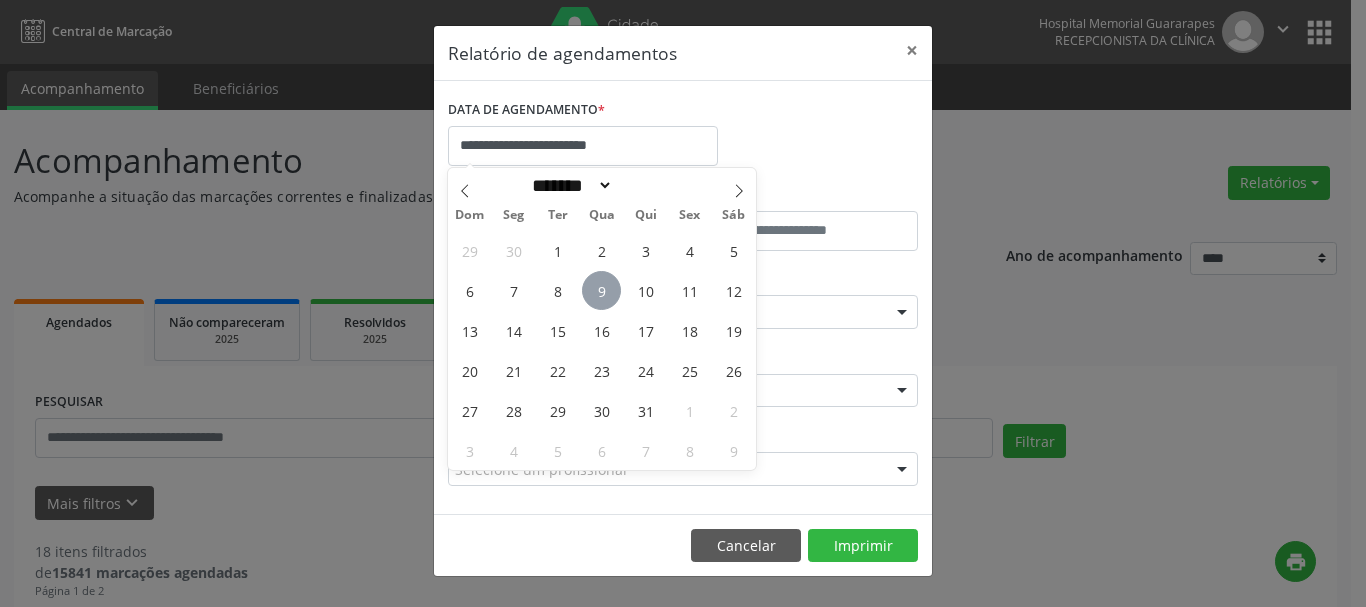 click on "9" at bounding box center [601, 290] 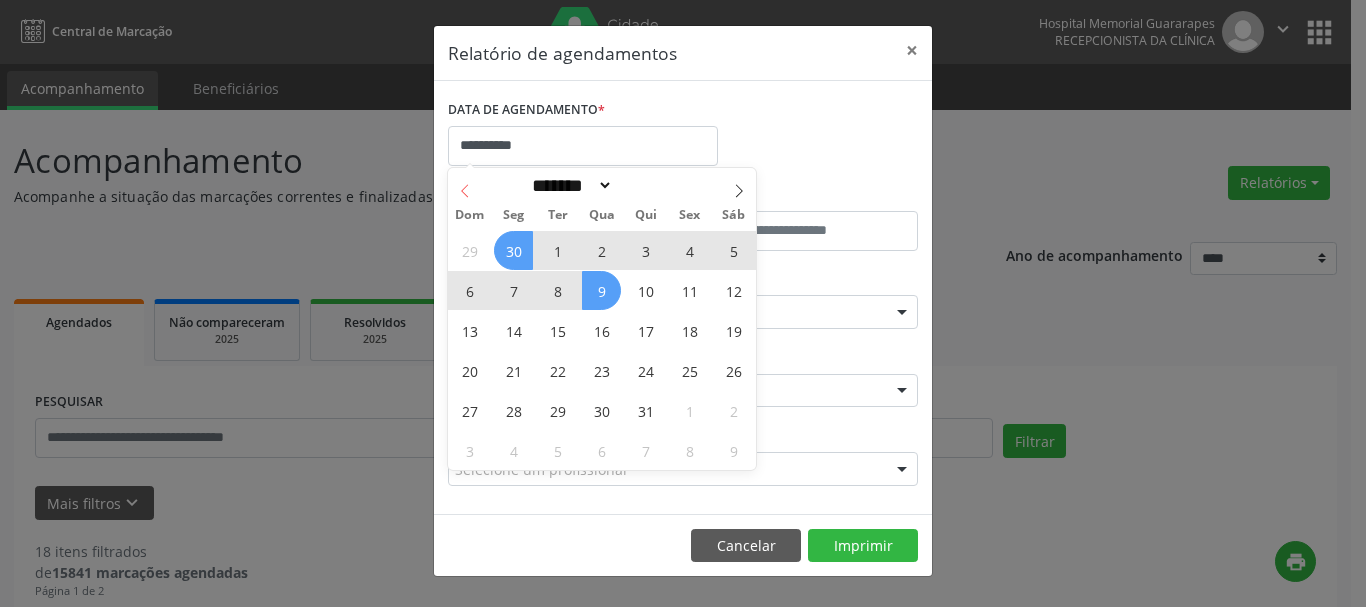 click at bounding box center (465, 185) 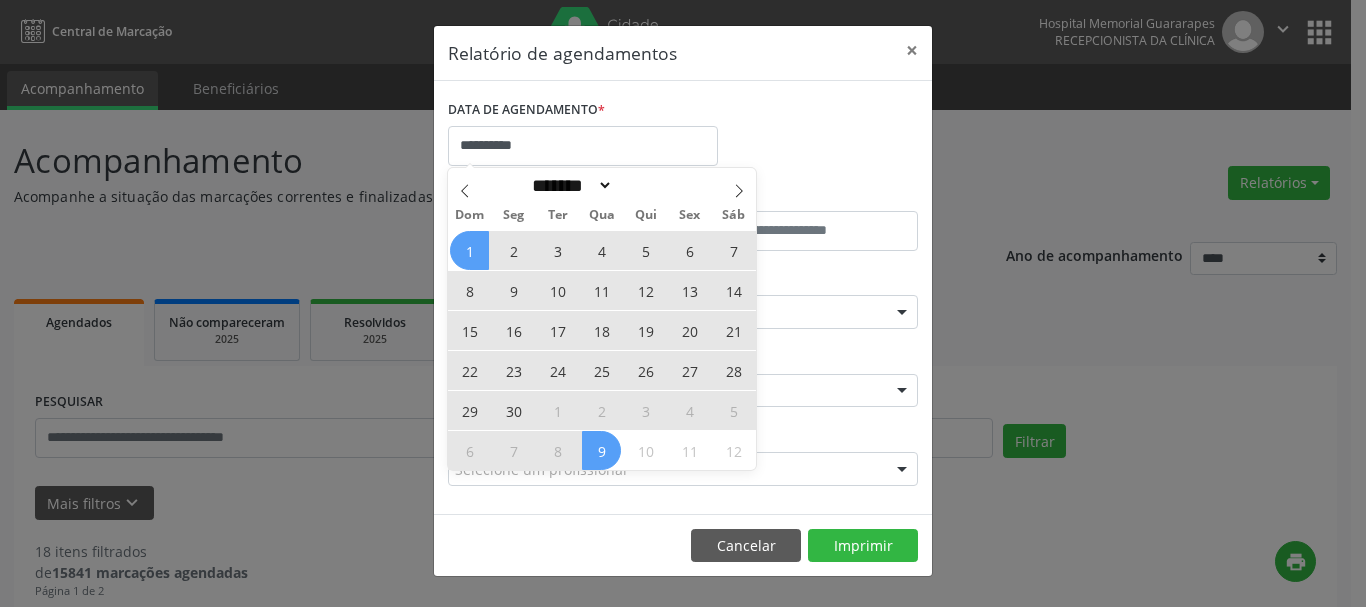 click on "1" at bounding box center [469, 250] 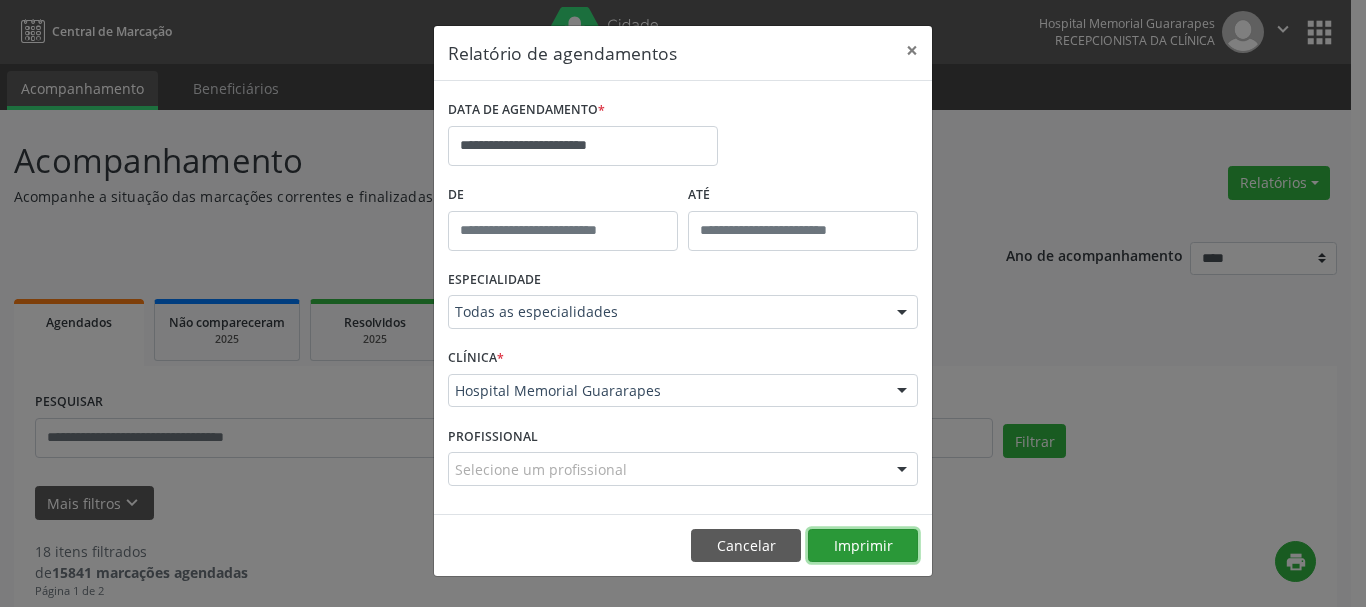 click on "Imprimir" at bounding box center [863, 546] 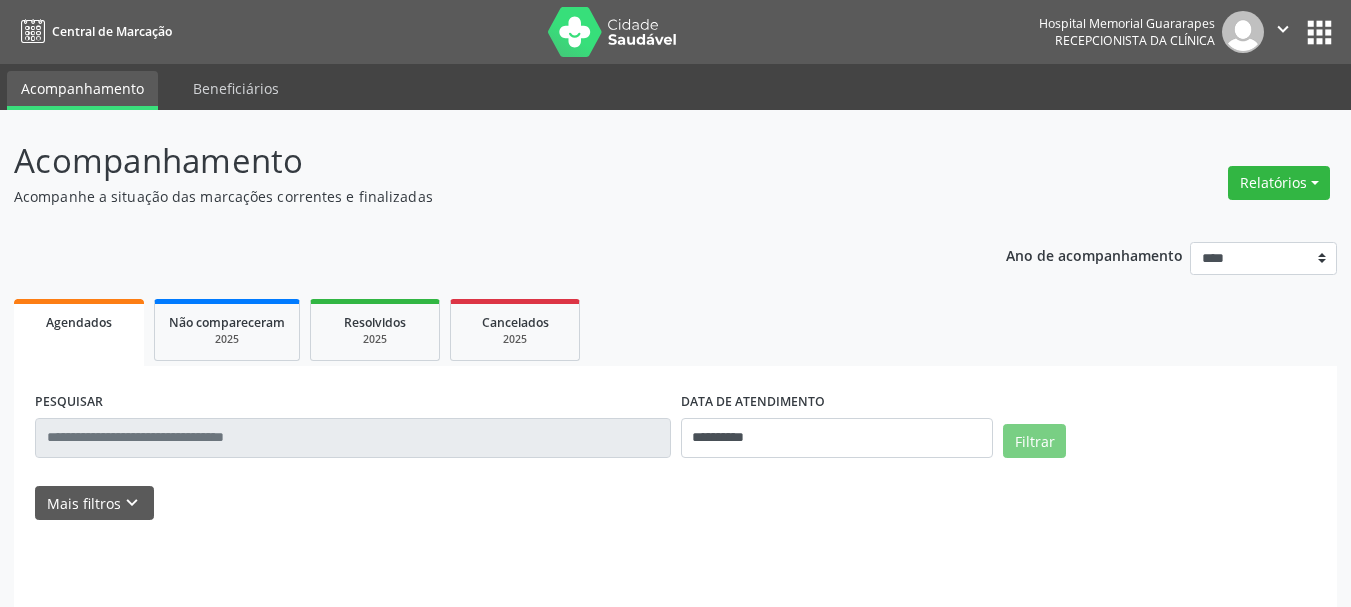 scroll, scrollTop: 0, scrollLeft: 0, axis: both 